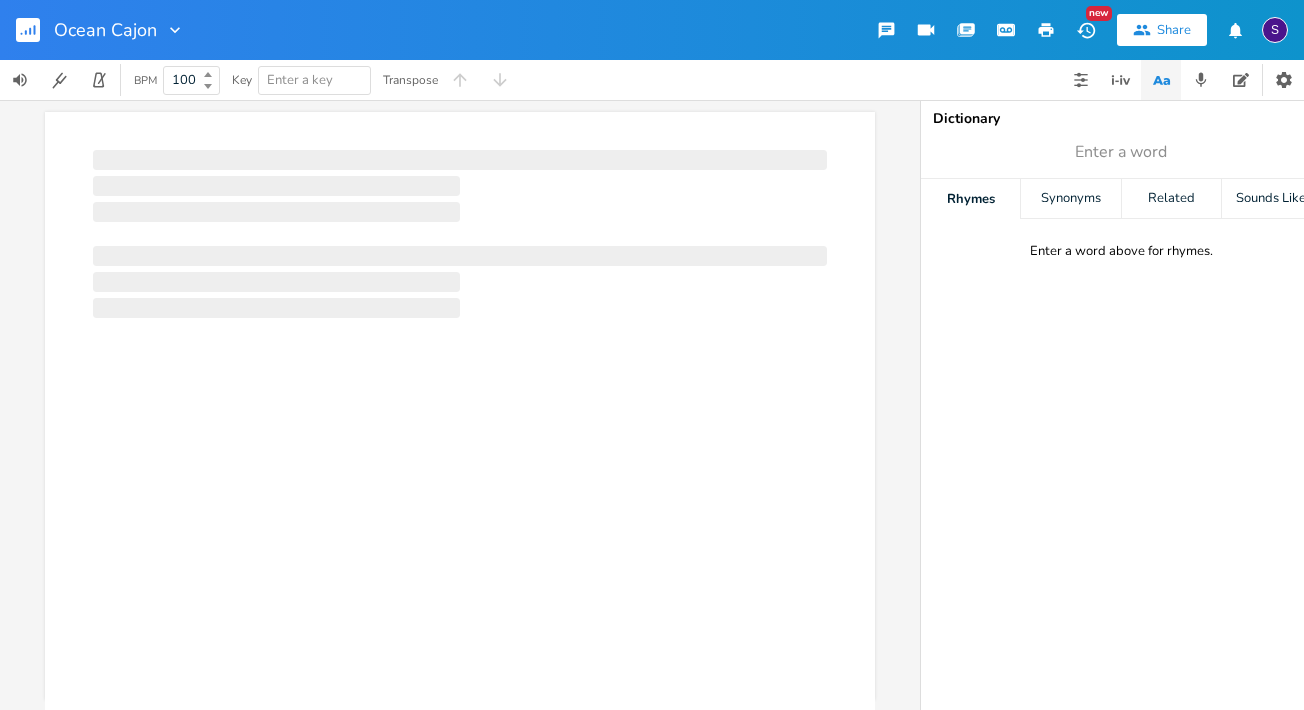 scroll, scrollTop: 0, scrollLeft: 0, axis: both 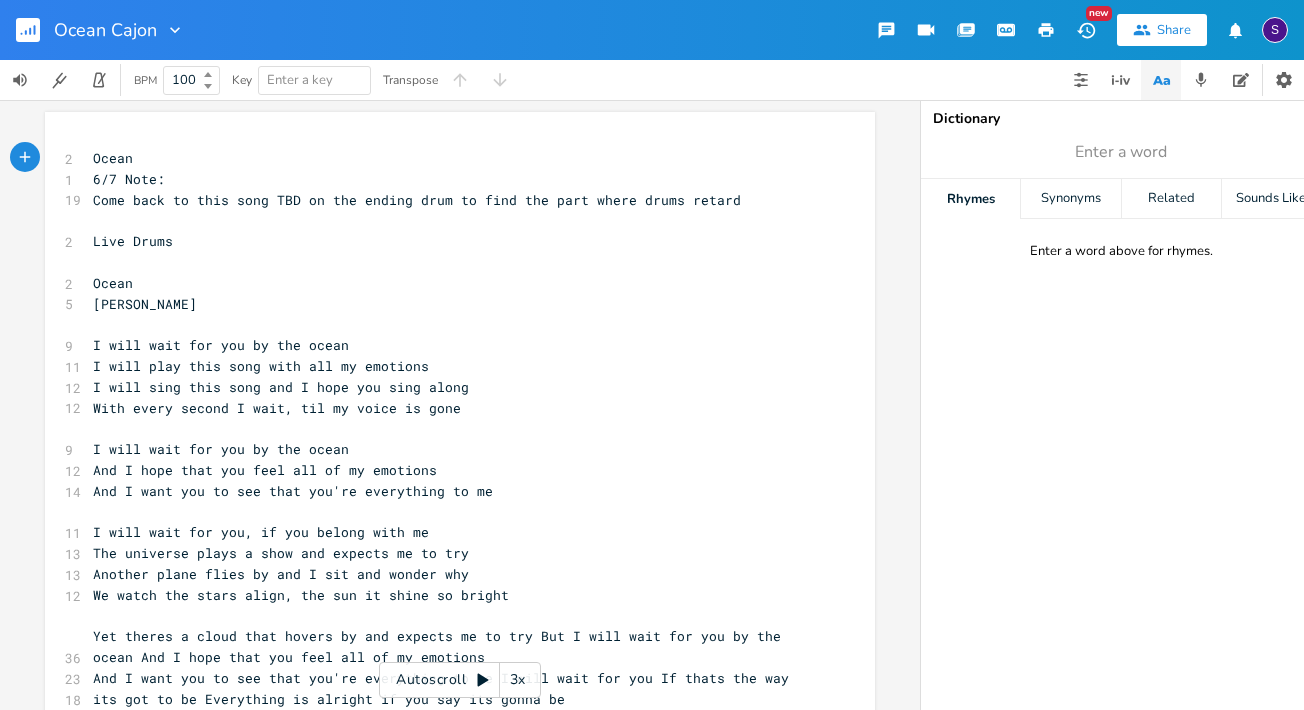 click on "[PERSON_NAME]" at bounding box center [450, 304] 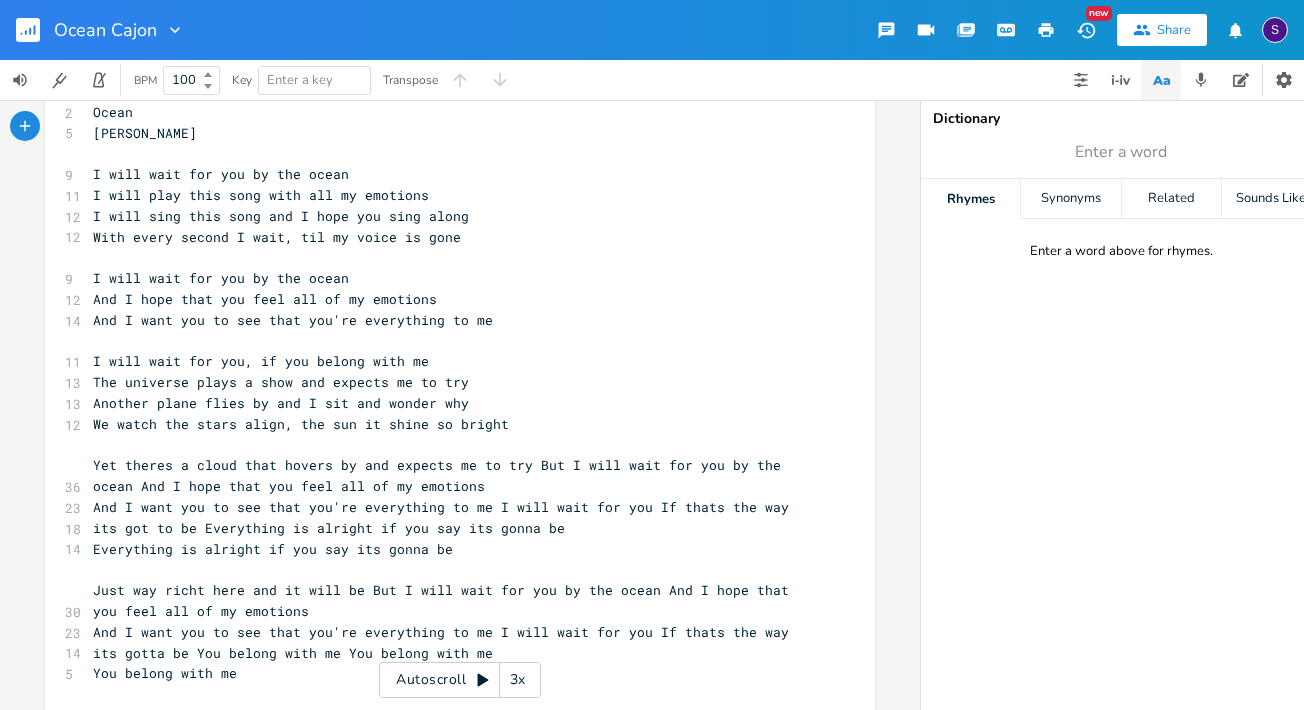 scroll, scrollTop: 170, scrollLeft: 0, axis: vertical 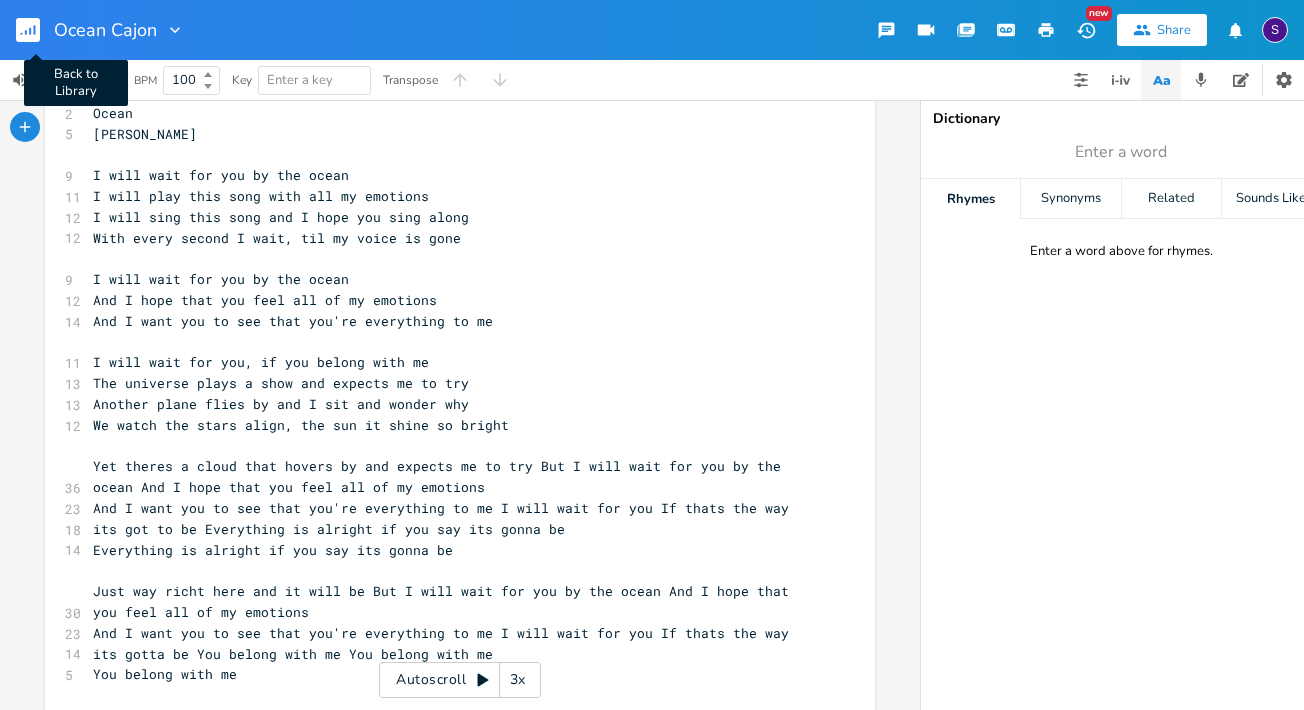 click 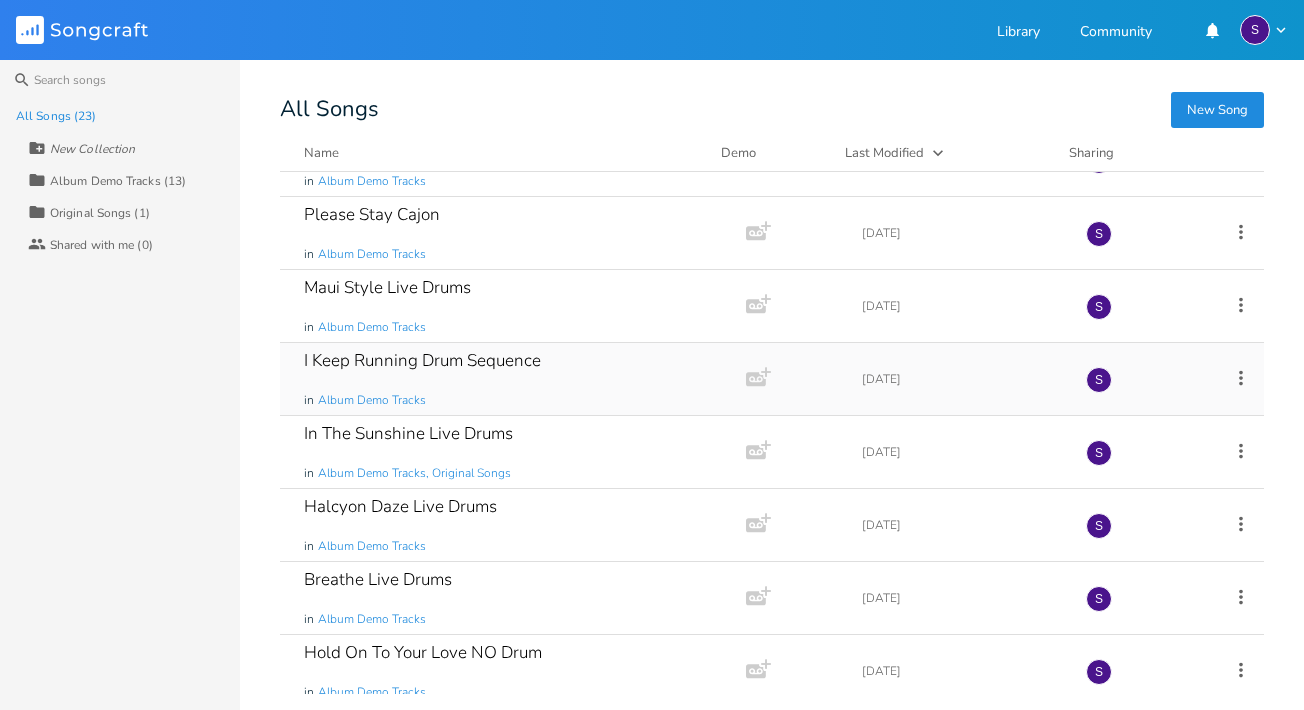 scroll, scrollTop: 709, scrollLeft: 0, axis: vertical 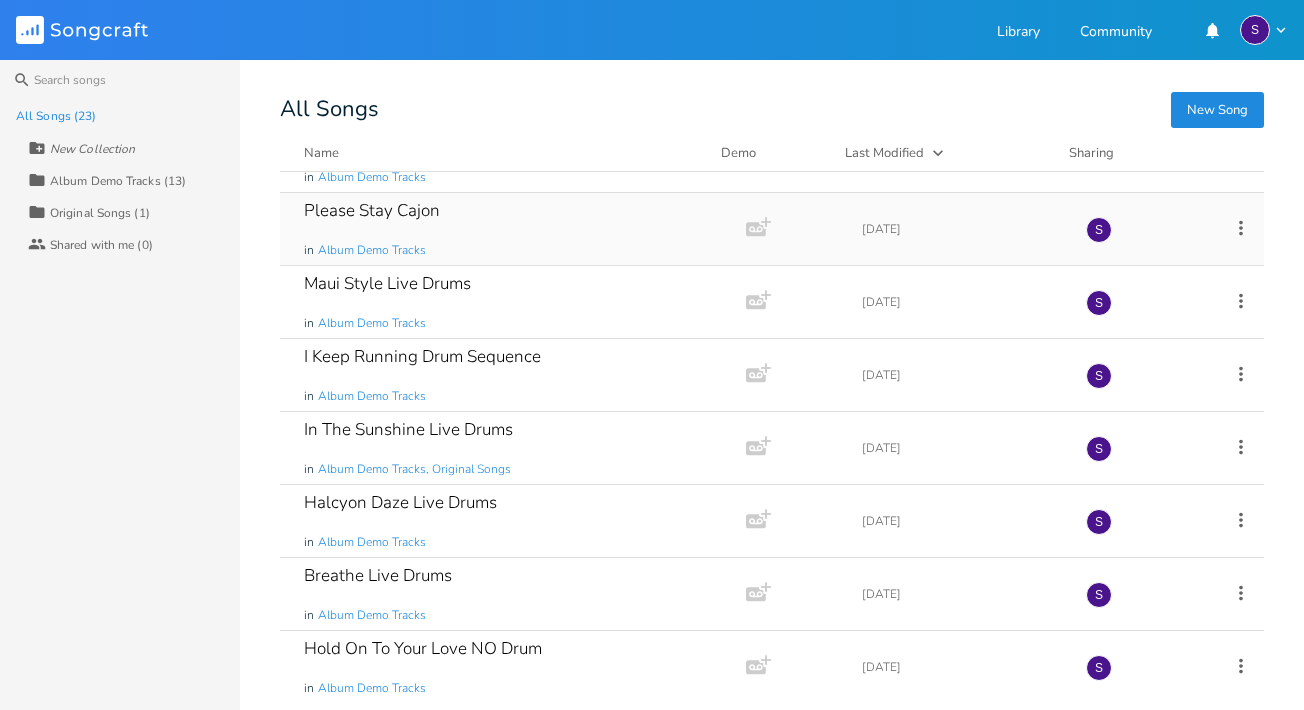 click on "Please Stay Cajon in Album Demo Tracks" at bounding box center [509, 229] 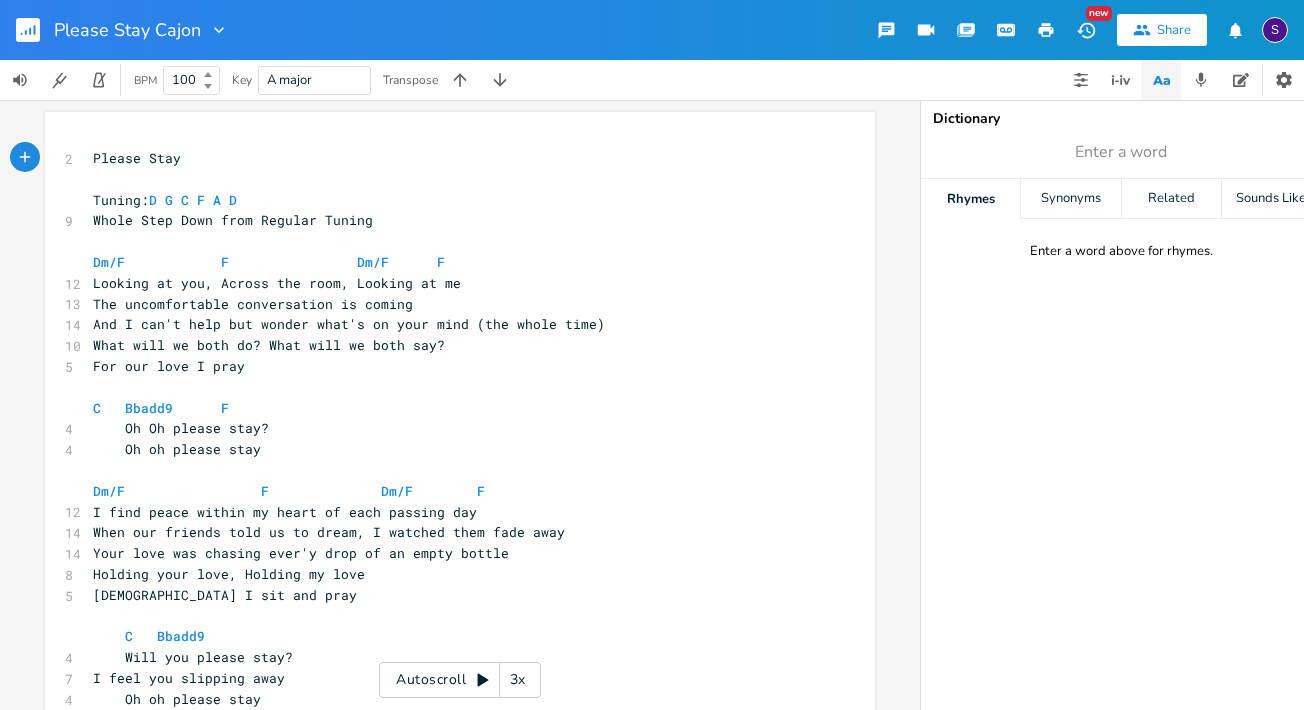 click at bounding box center [36, 30] 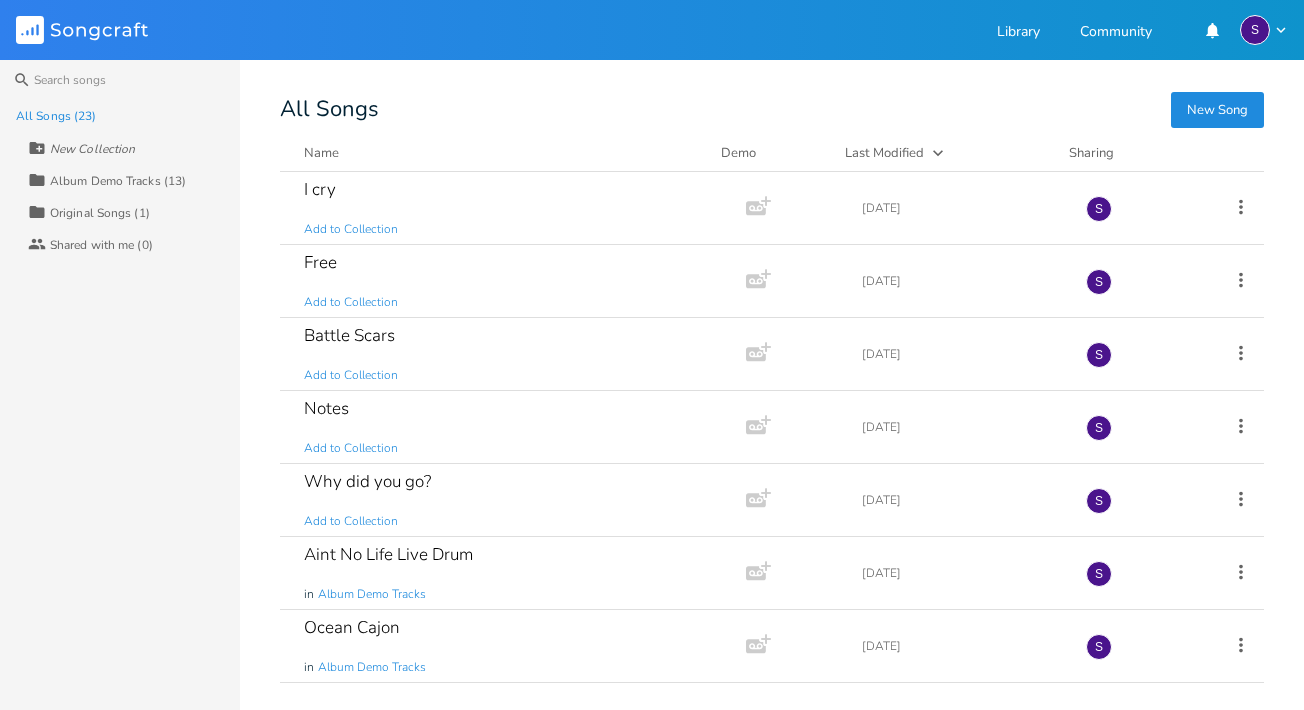 scroll, scrollTop: 0, scrollLeft: 0, axis: both 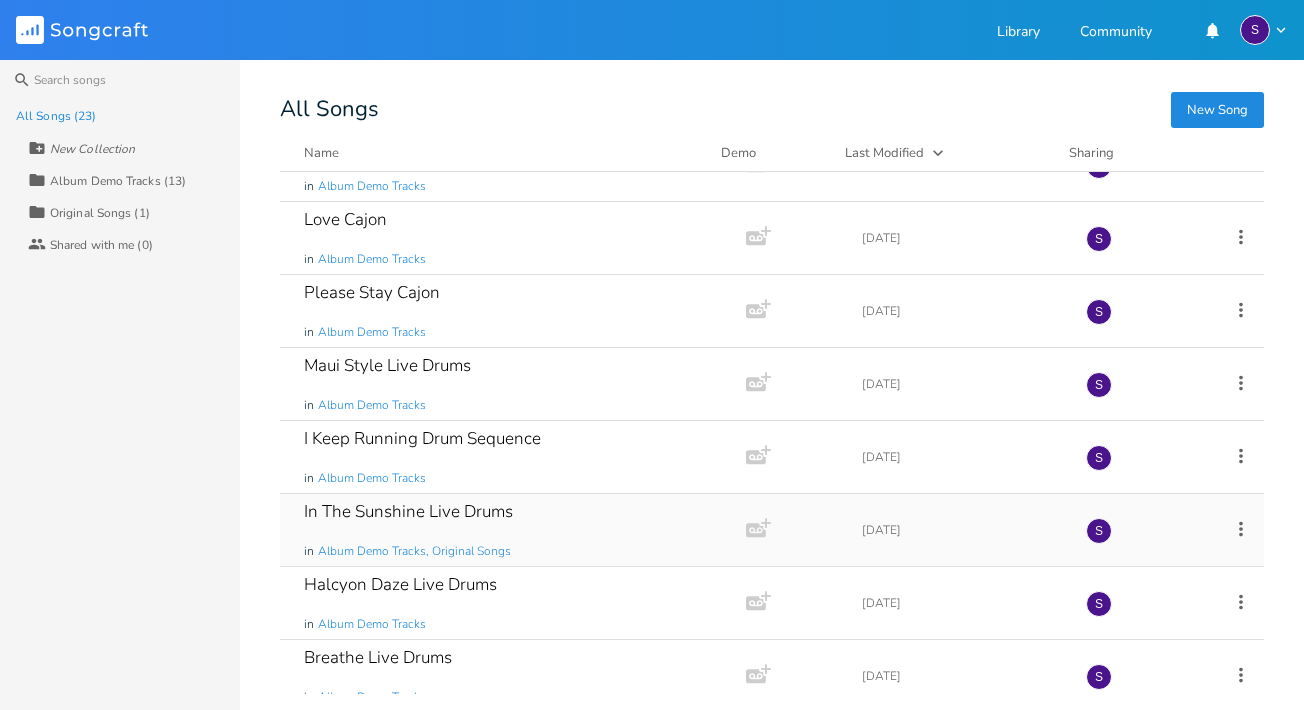 click on "In The Sunshine Live Drums  in Album Demo Tracks, Original Songs" at bounding box center [509, 530] 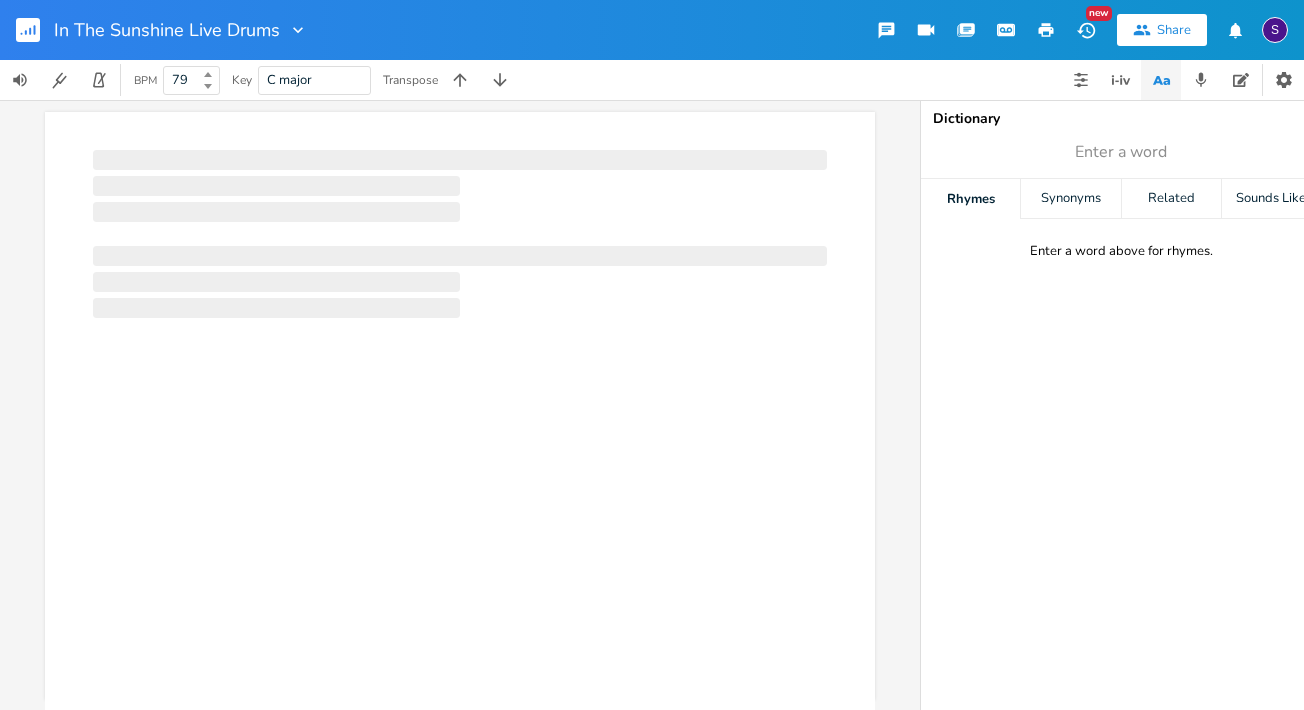 scroll, scrollTop: 0, scrollLeft: 1, axis: horizontal 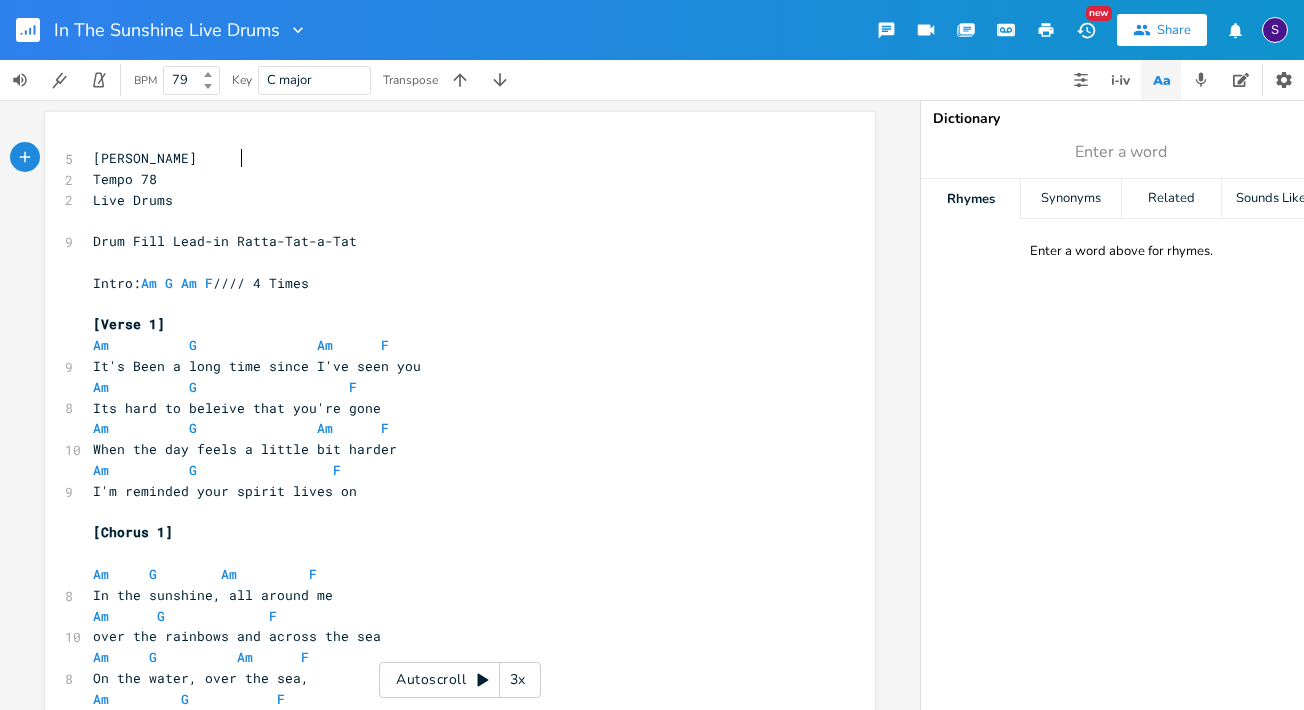 click 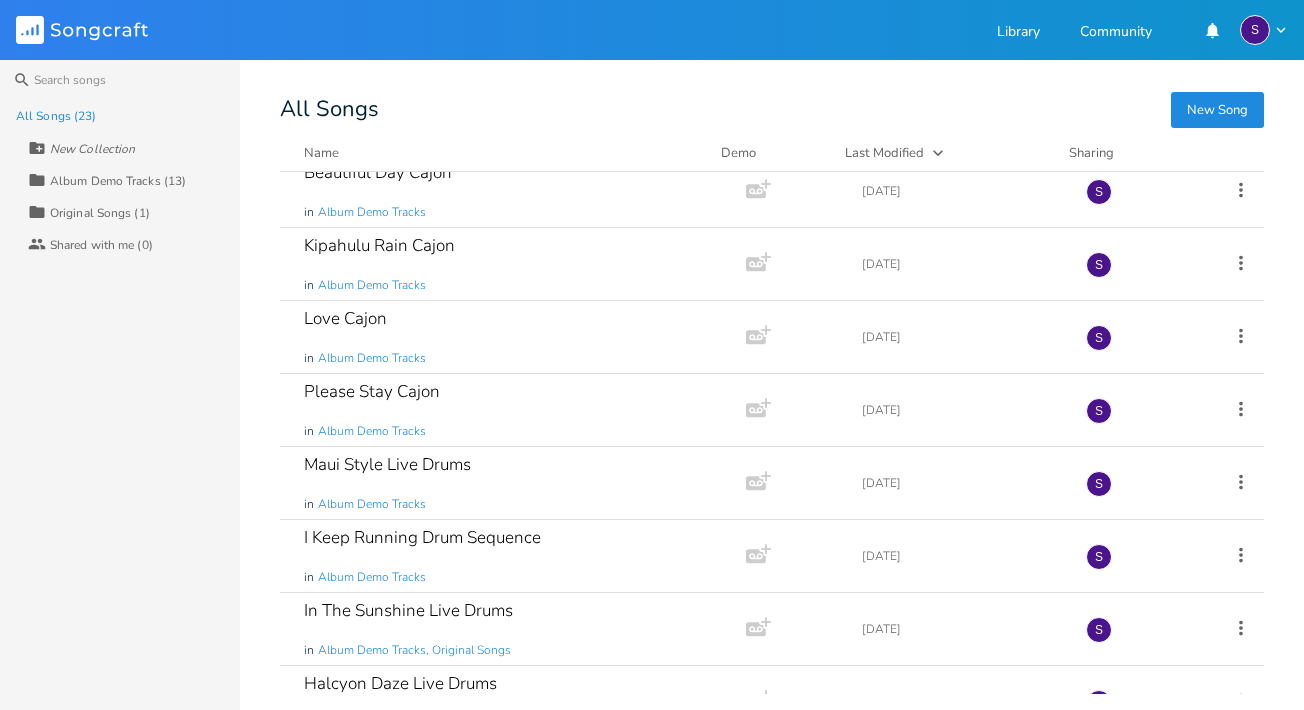 scroll, scrollTop: 577, scrollLeft: 0, axis: vertical 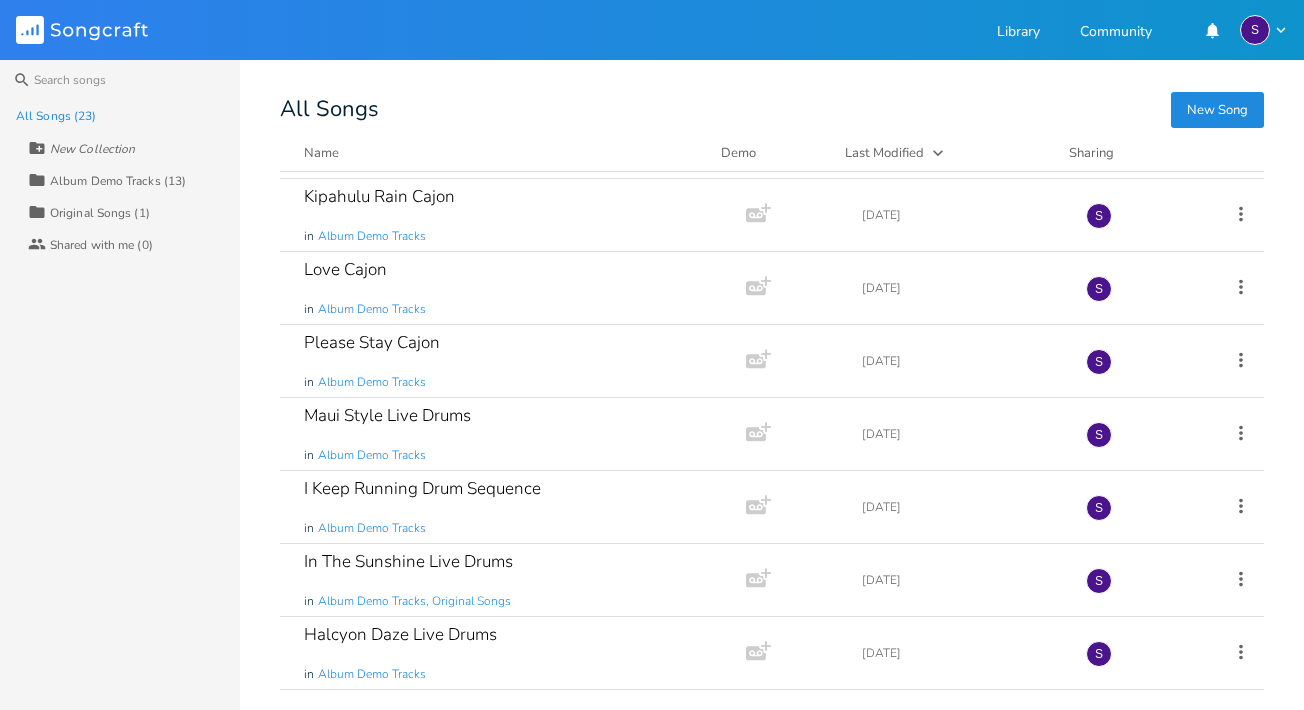 click on "Album Demo Tracks (13)" at bounding box center [118, 181] 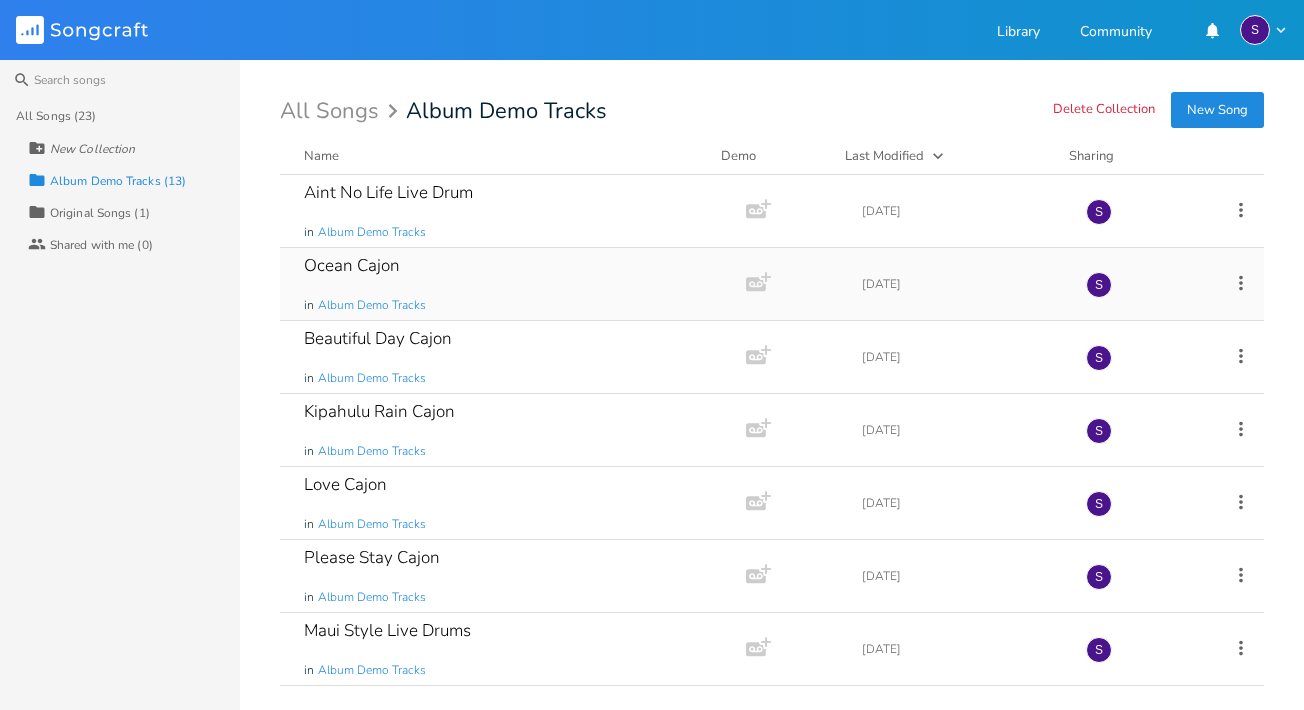 scroll, scrollTop: 0, scrollLeft: 0, axis: both 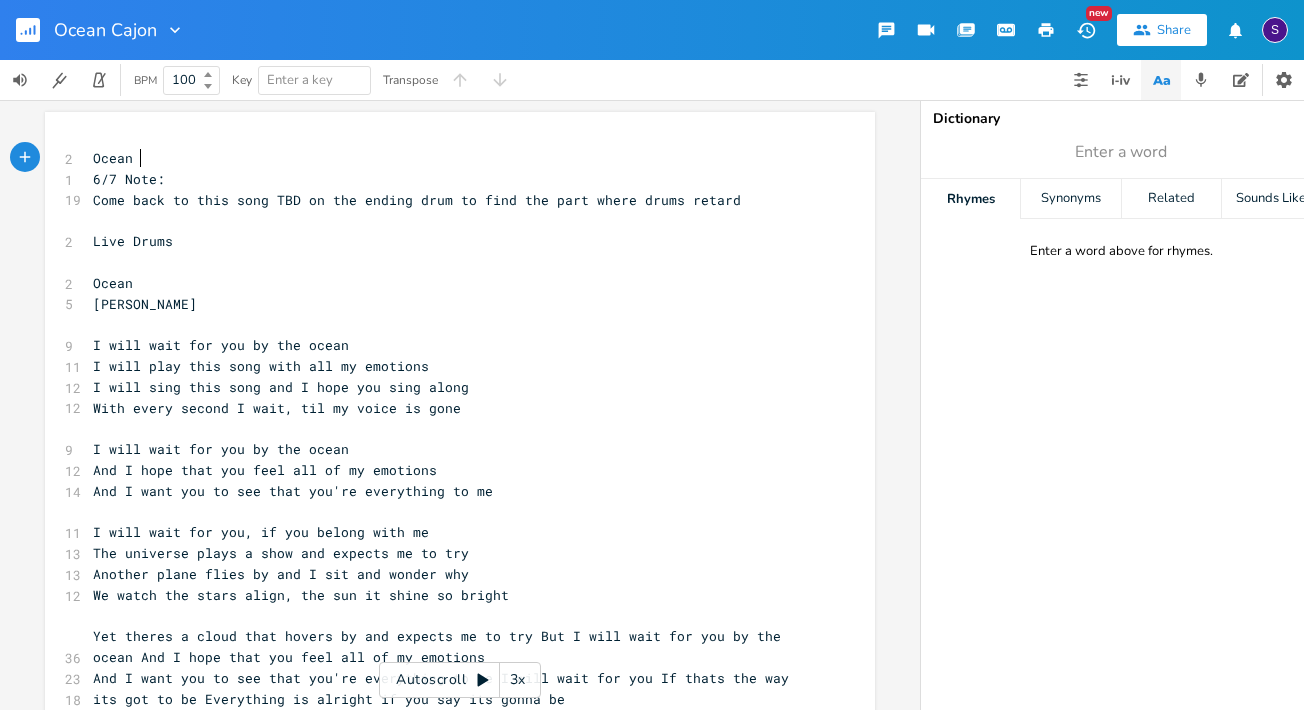 click on "Come back to this song TBD on the ending drum to find the part where drums retard" at bounding box center [450, 200] 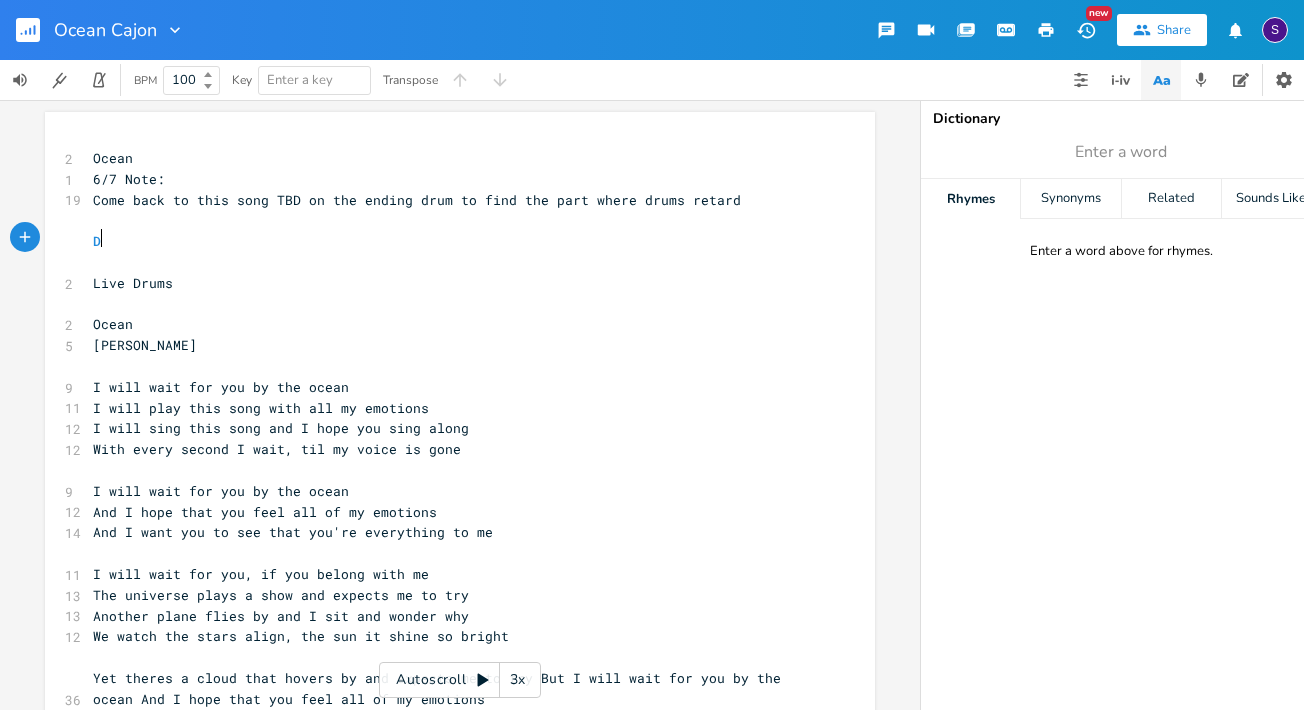 type on "D" 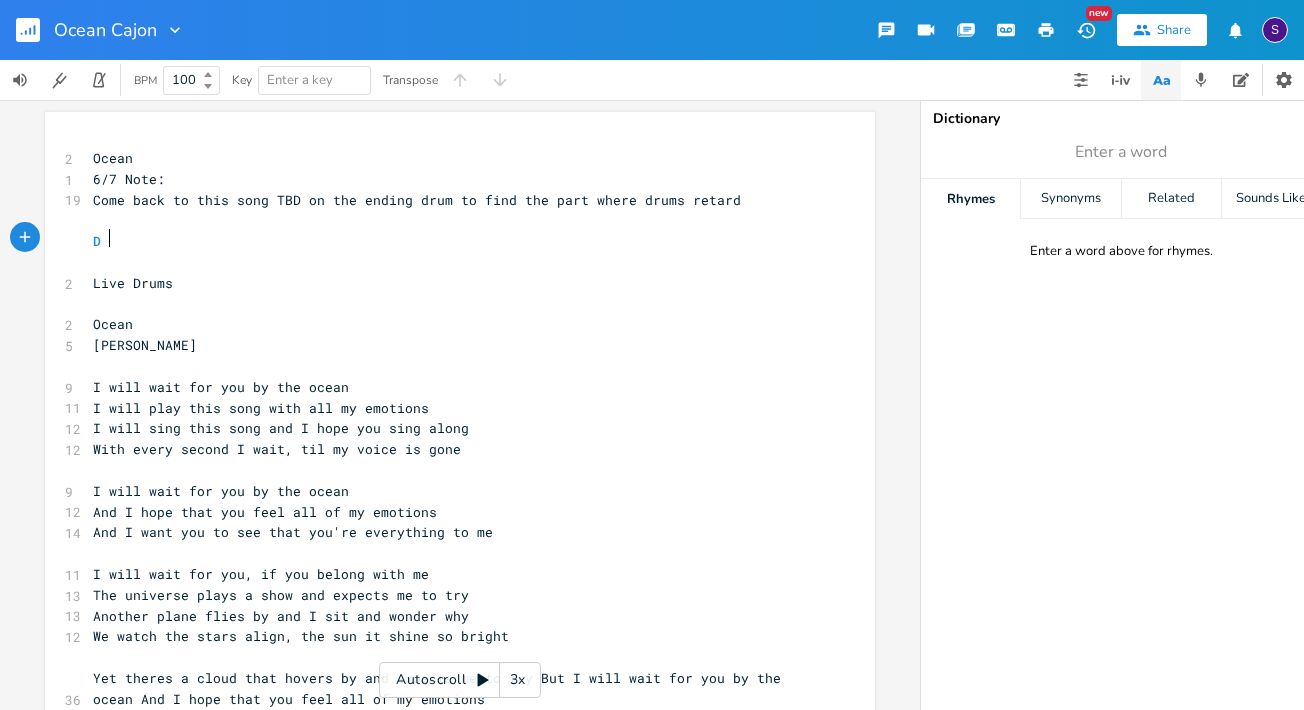 scroll, scrollTop: 0, scrollLeft: 10, axis: horizontal 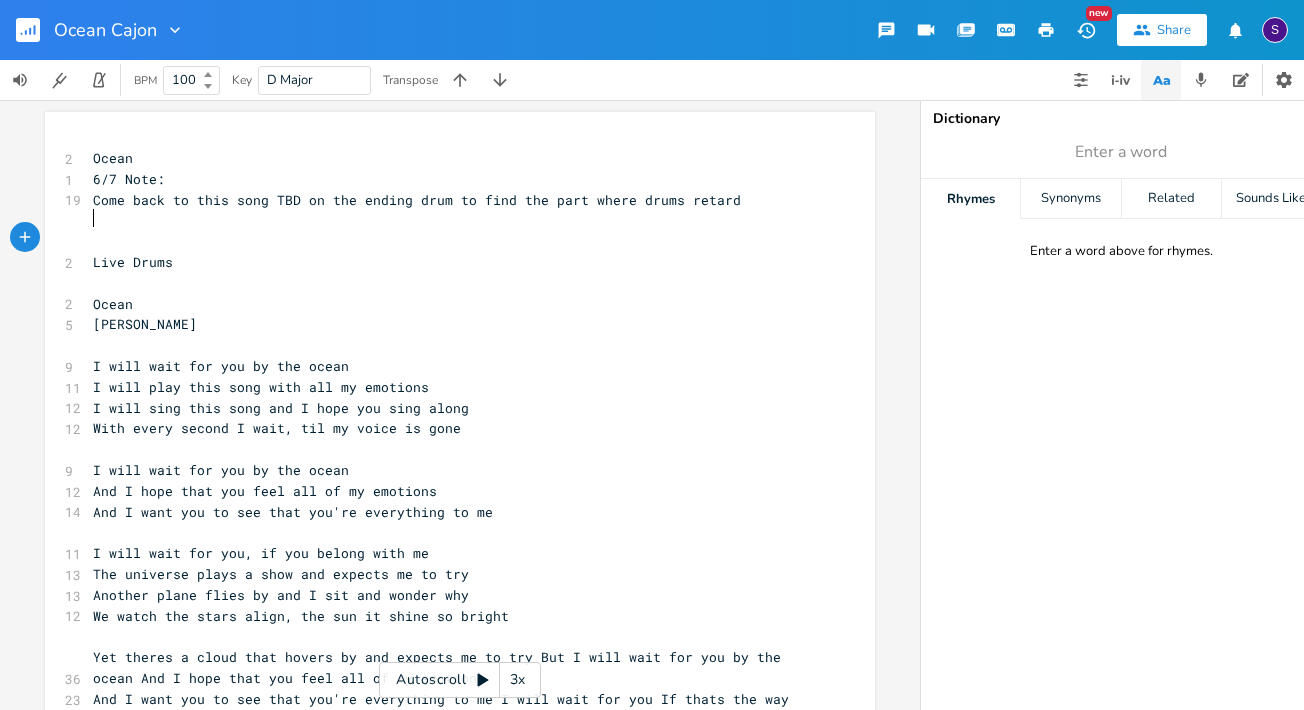 type on "T" 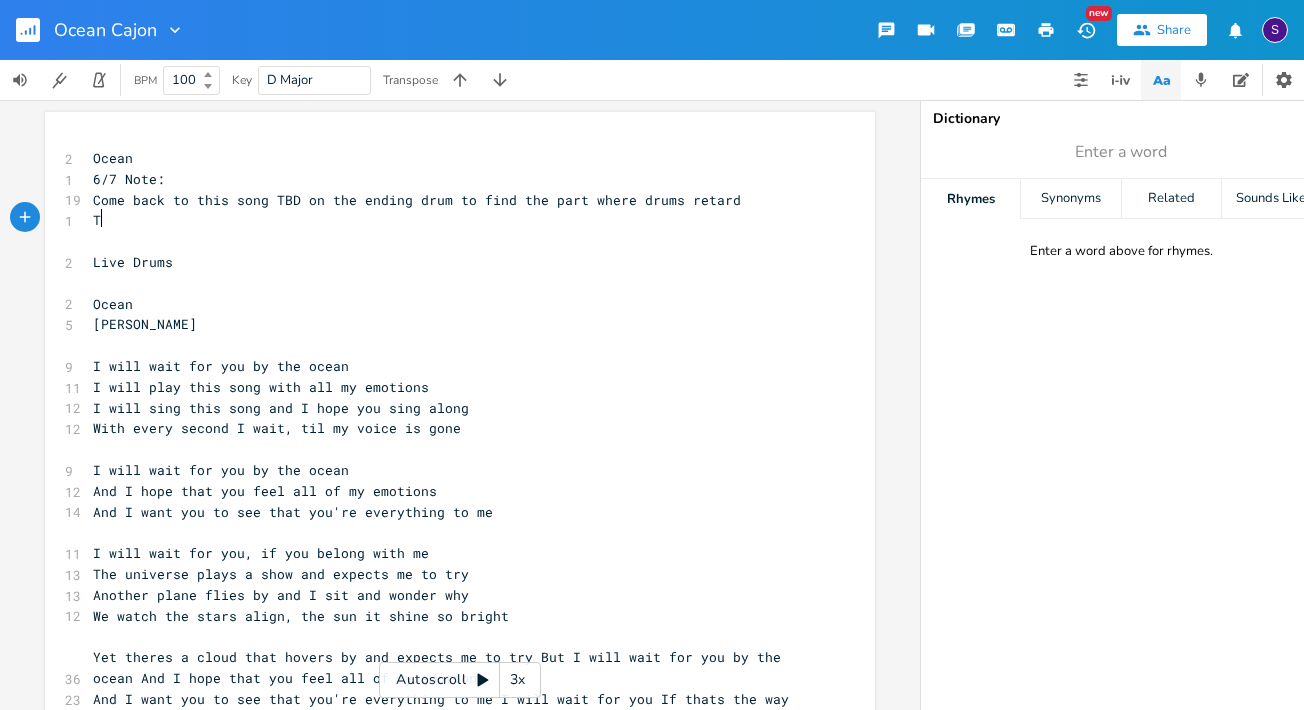 scroll, scrollTop: 0, scrollLeft: 6, axis: horizontal 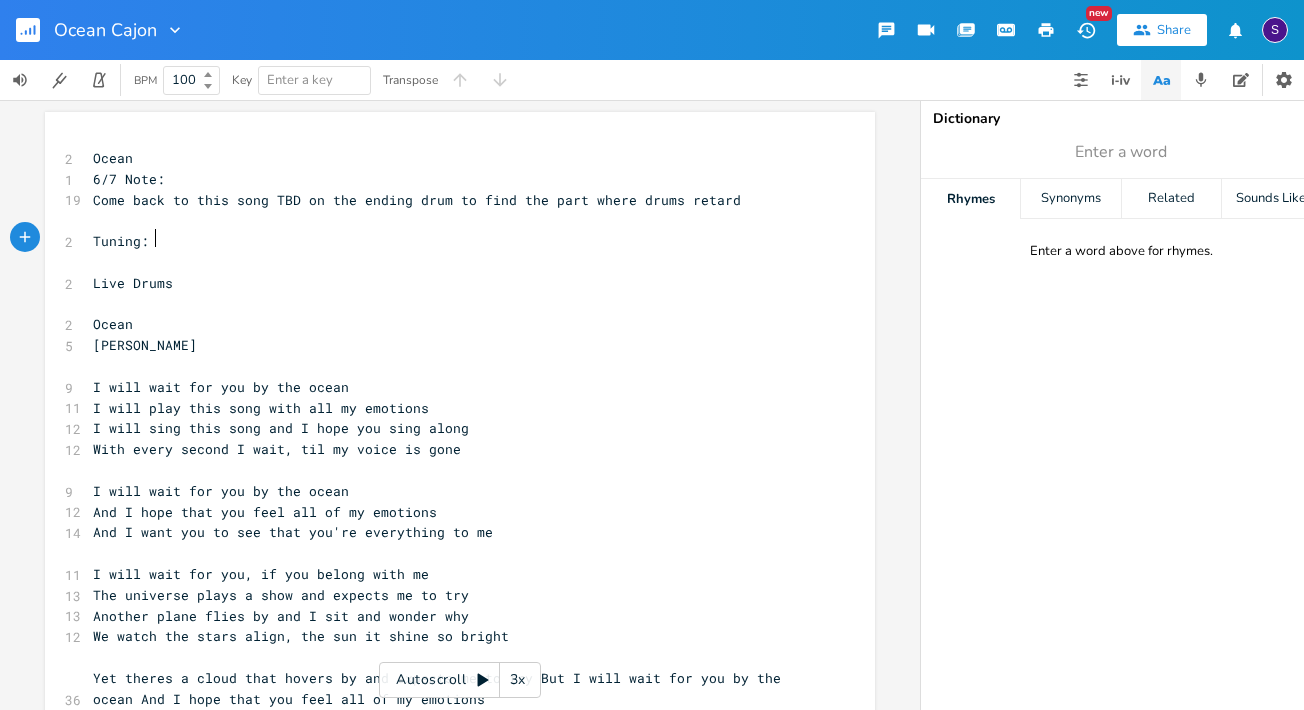 type on "Tuning: D" 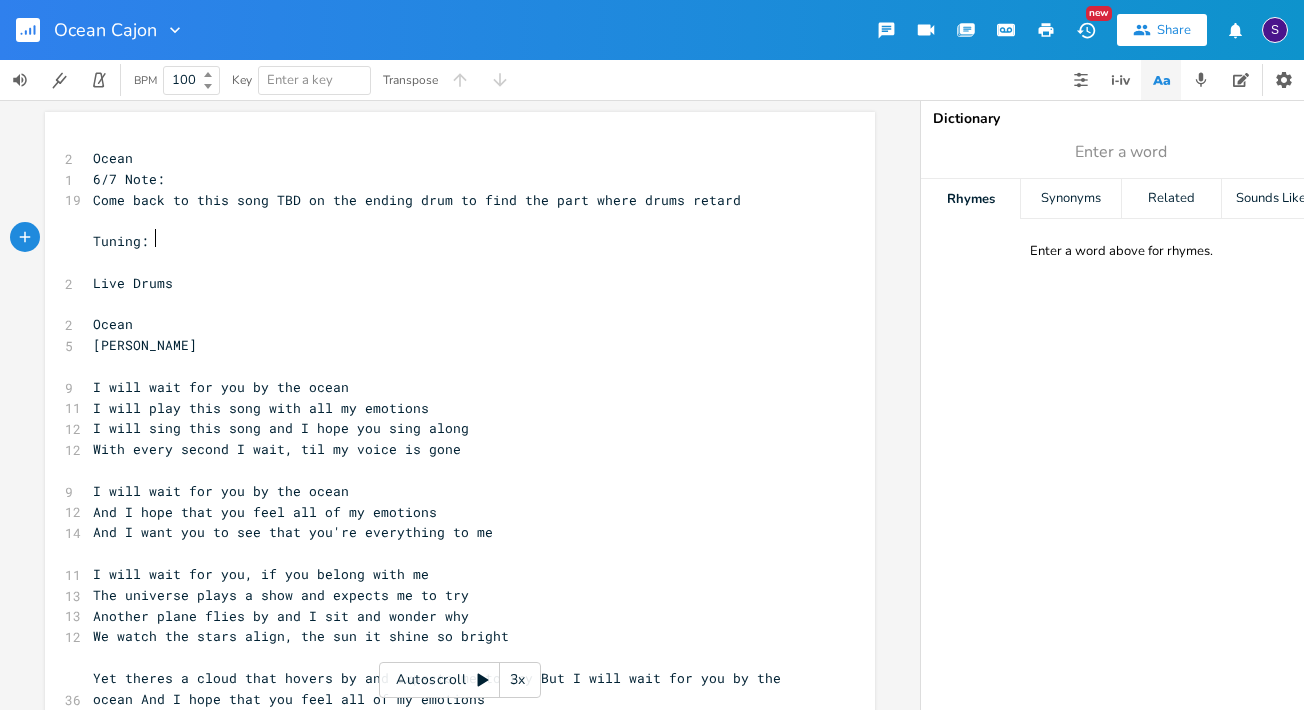 type on "d" 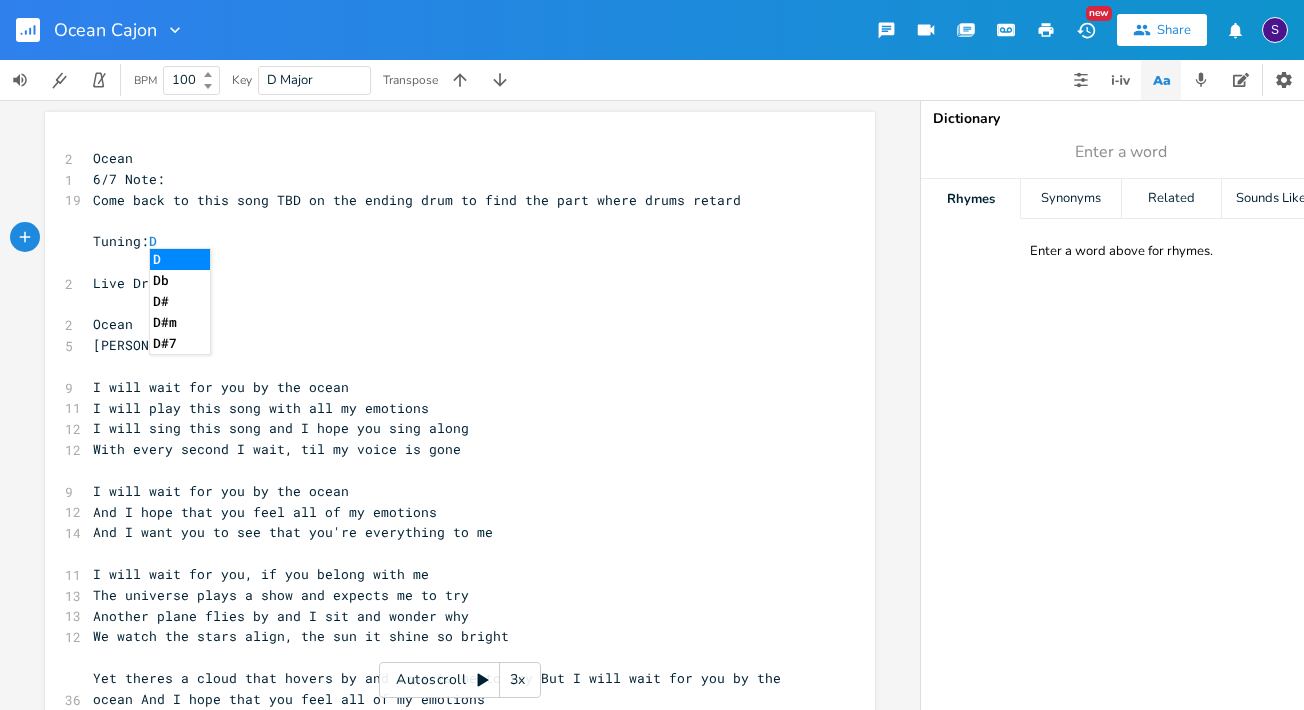 scroll, scrollTop: 0, scrollLeft: 11, axis: horizontal 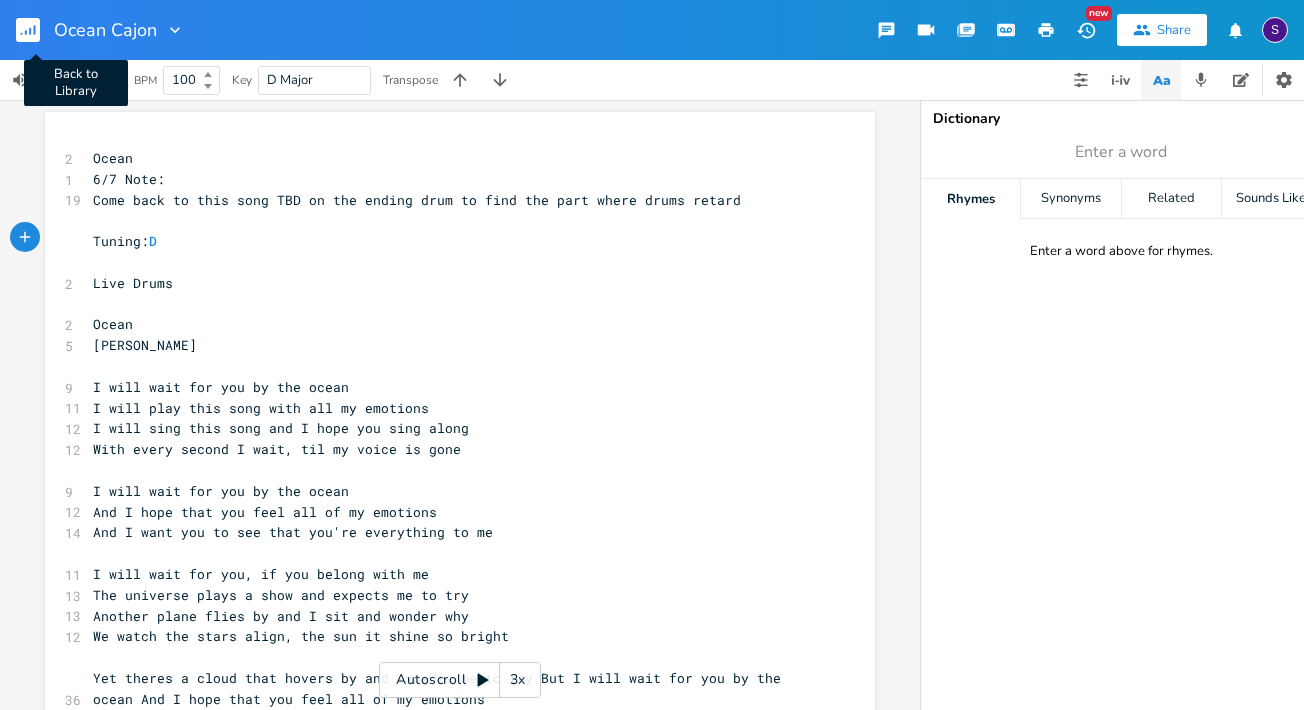 type on "D" 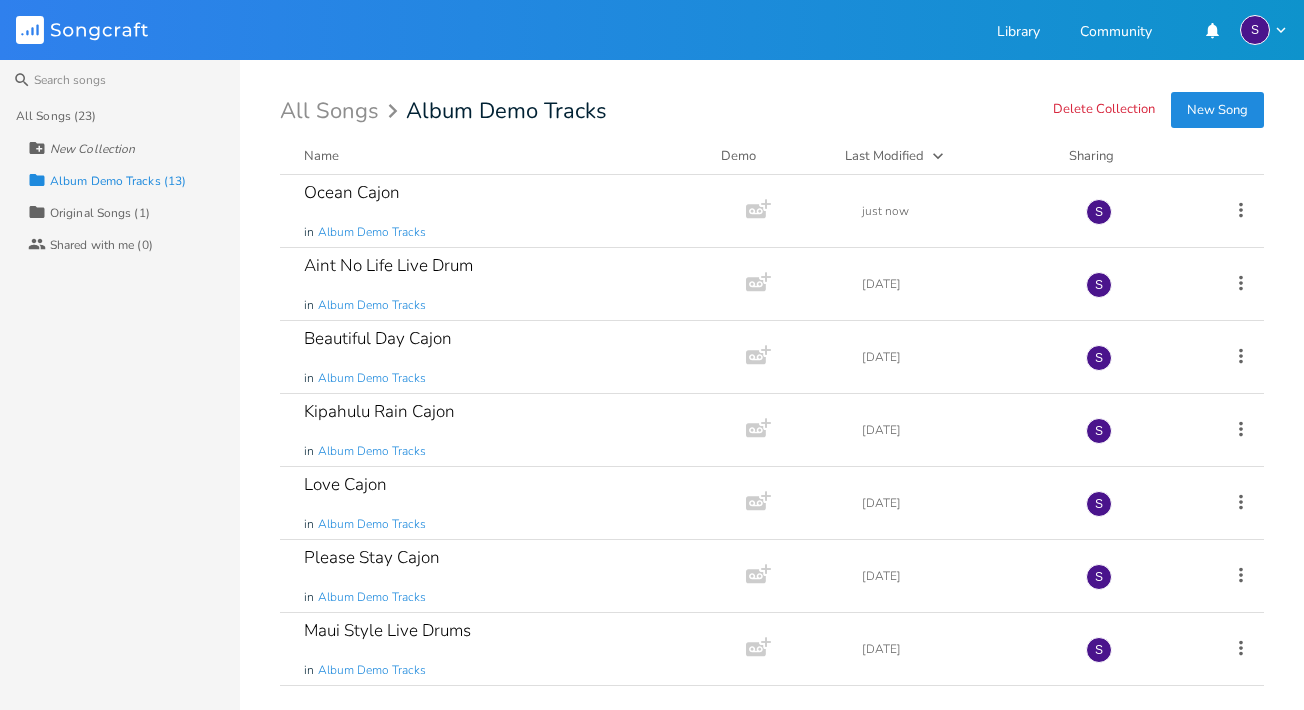 scroll, scrollTop: 0, scrollLeft: 0, axis: both 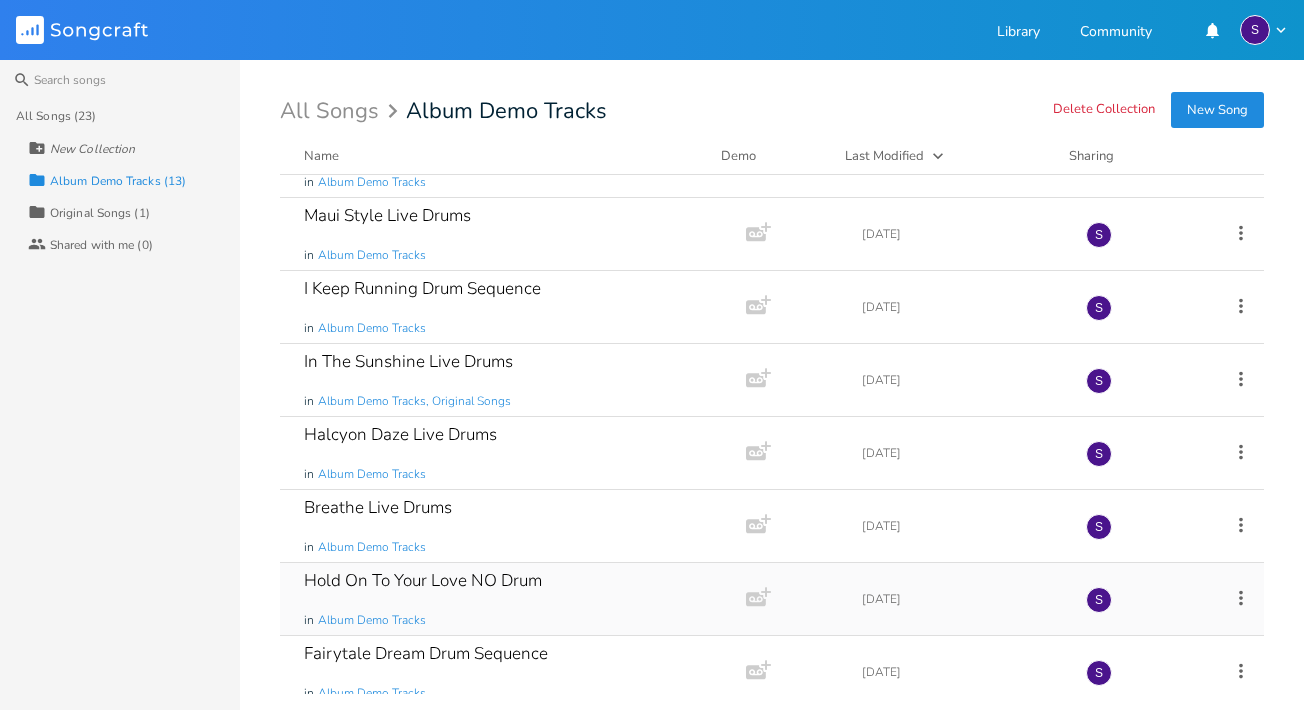 click on "Hold On To Your Love NO Drum in Album Demo Tracks" at bounding box center [509, 599] 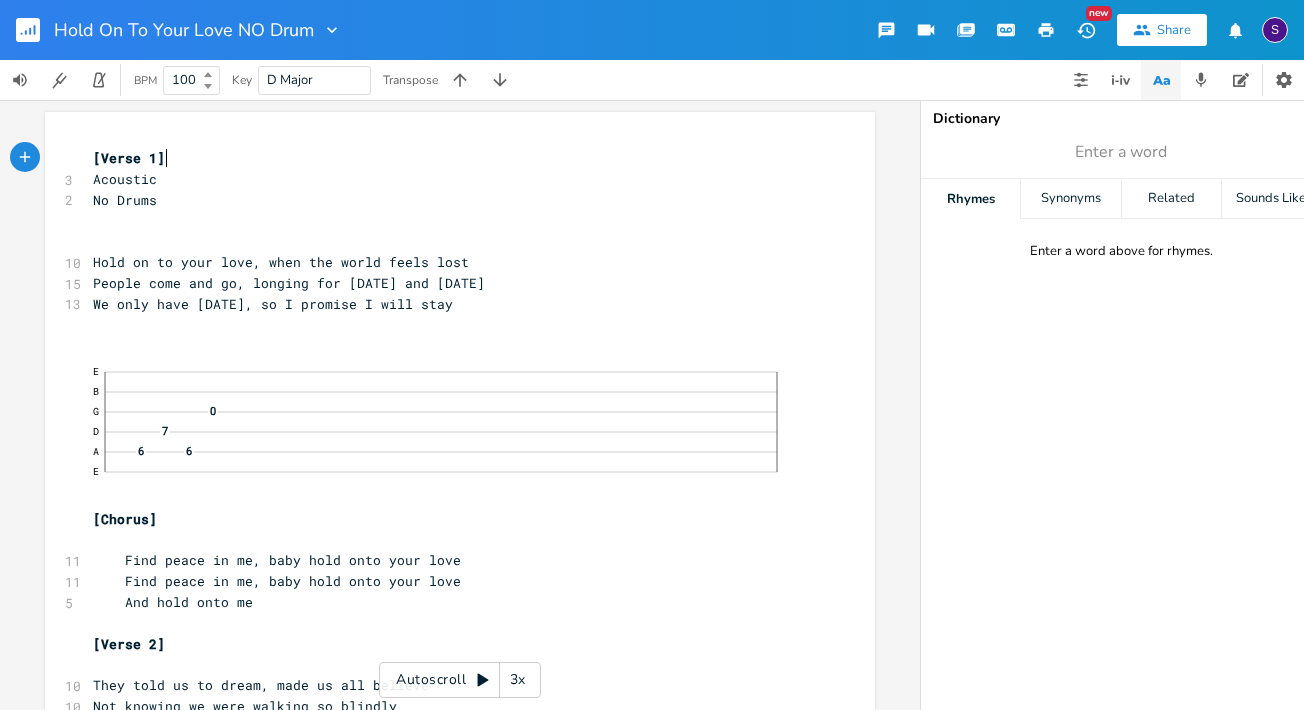 scroll, scrollTop: 0, scrollLeft: 1, axis: horizontal 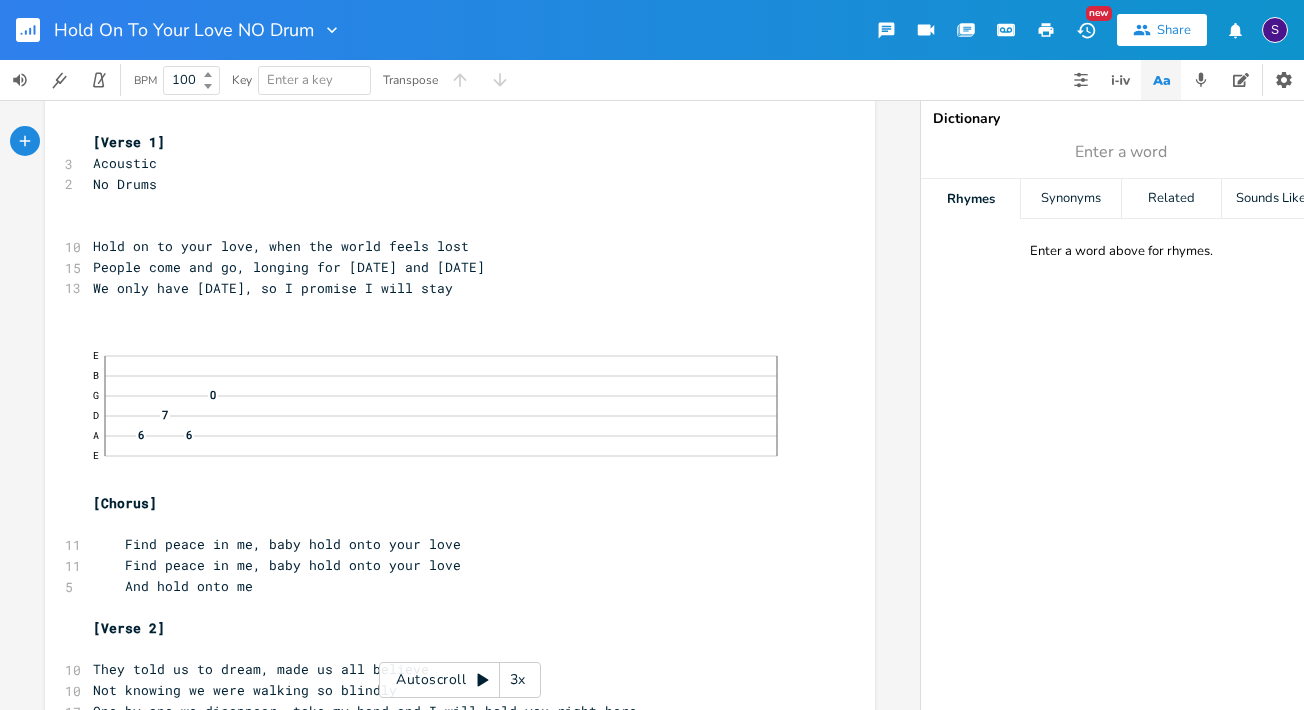 click 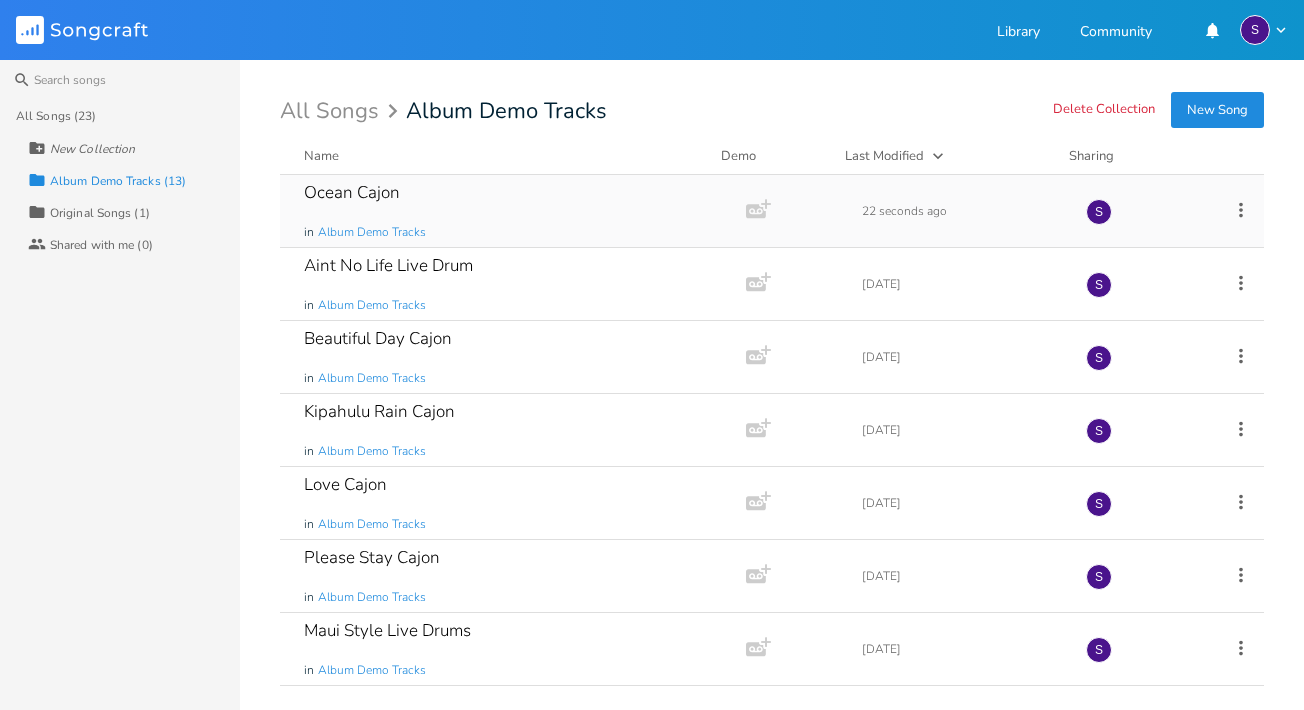 click on "Ocean Cajon in Album Demo Tracks" at bounding box center (509, 211) 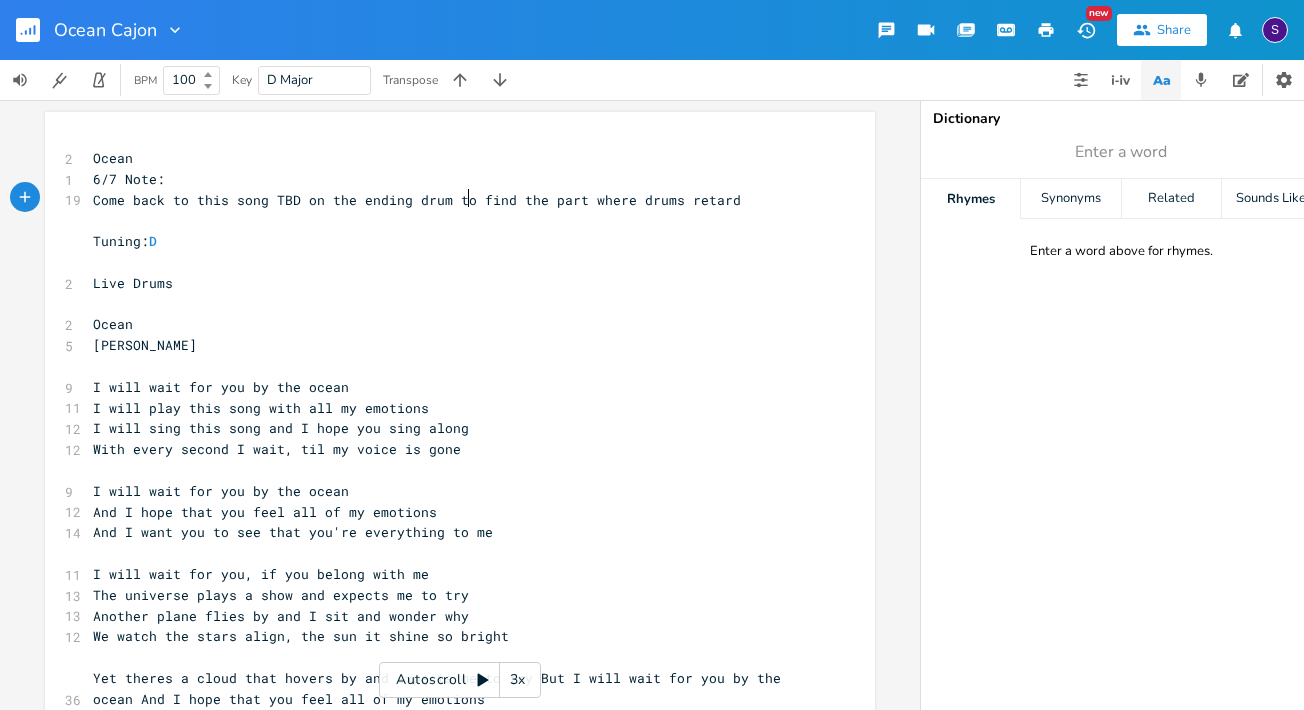 click on "Come back to this song TBD on the ending drum to find the part where drums retard" at bounding box center [417, 200] 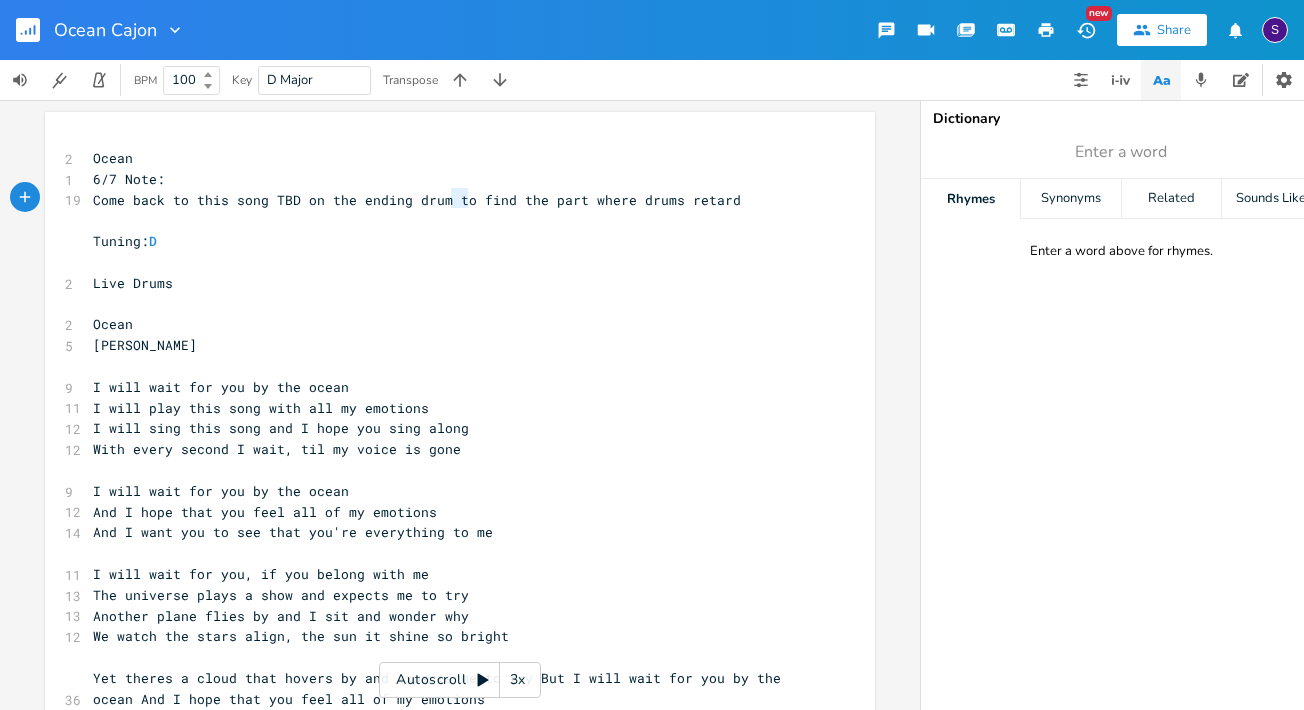 click on "Come back to this song TBD on the ending drum to find the part where drums retard" at bounding box center [417, 200] 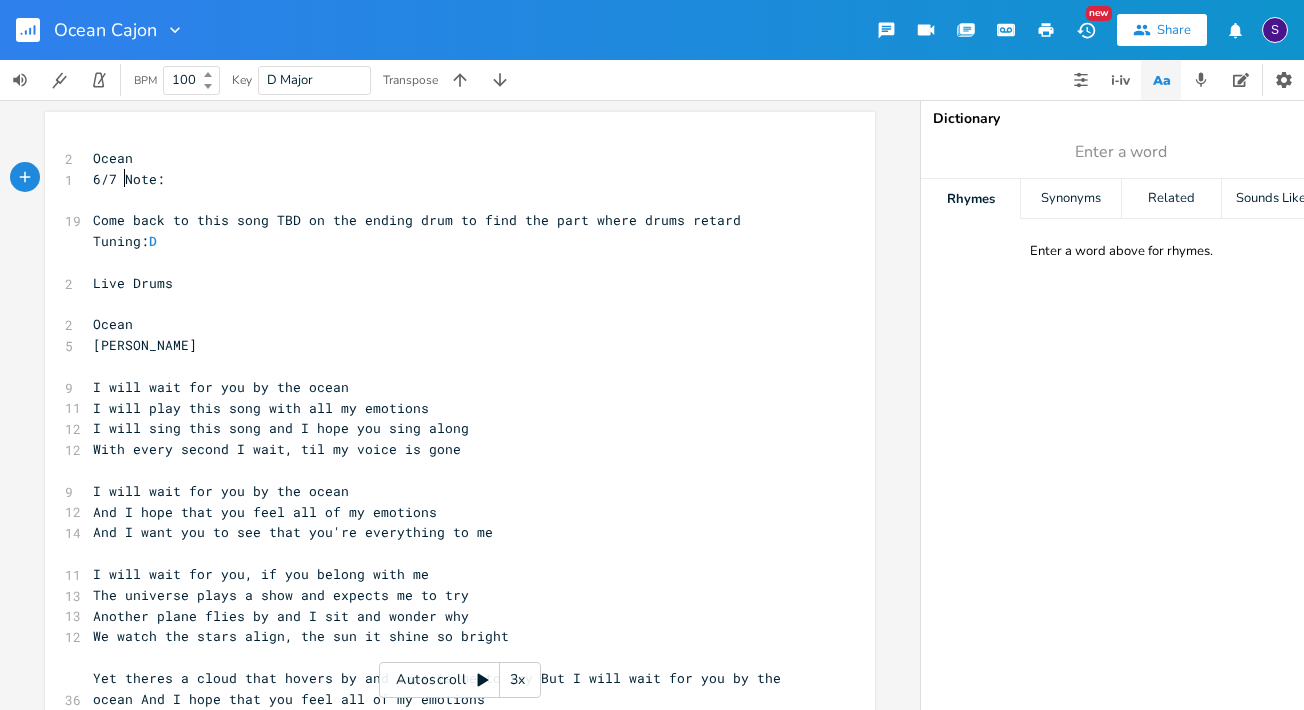 click on "6/7 Note:" at bounding box center [129, 179] 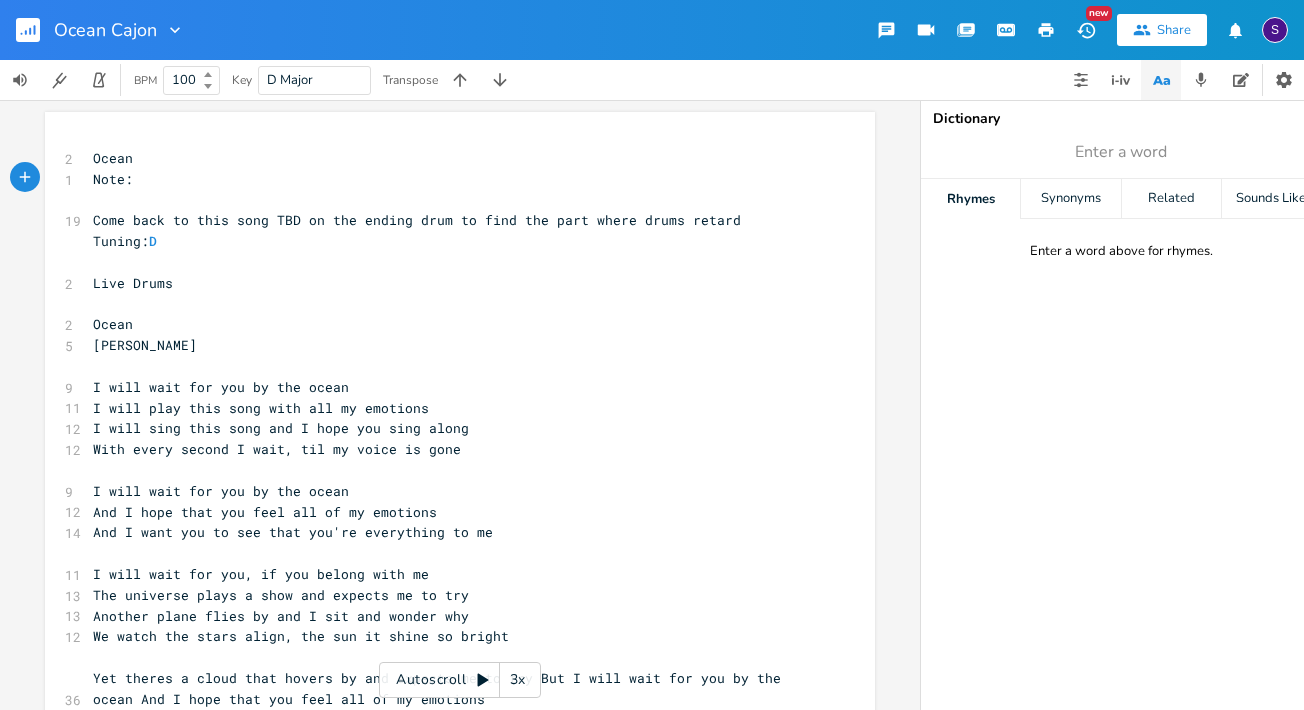 click on "Note:" at bounding box center [450, 179] 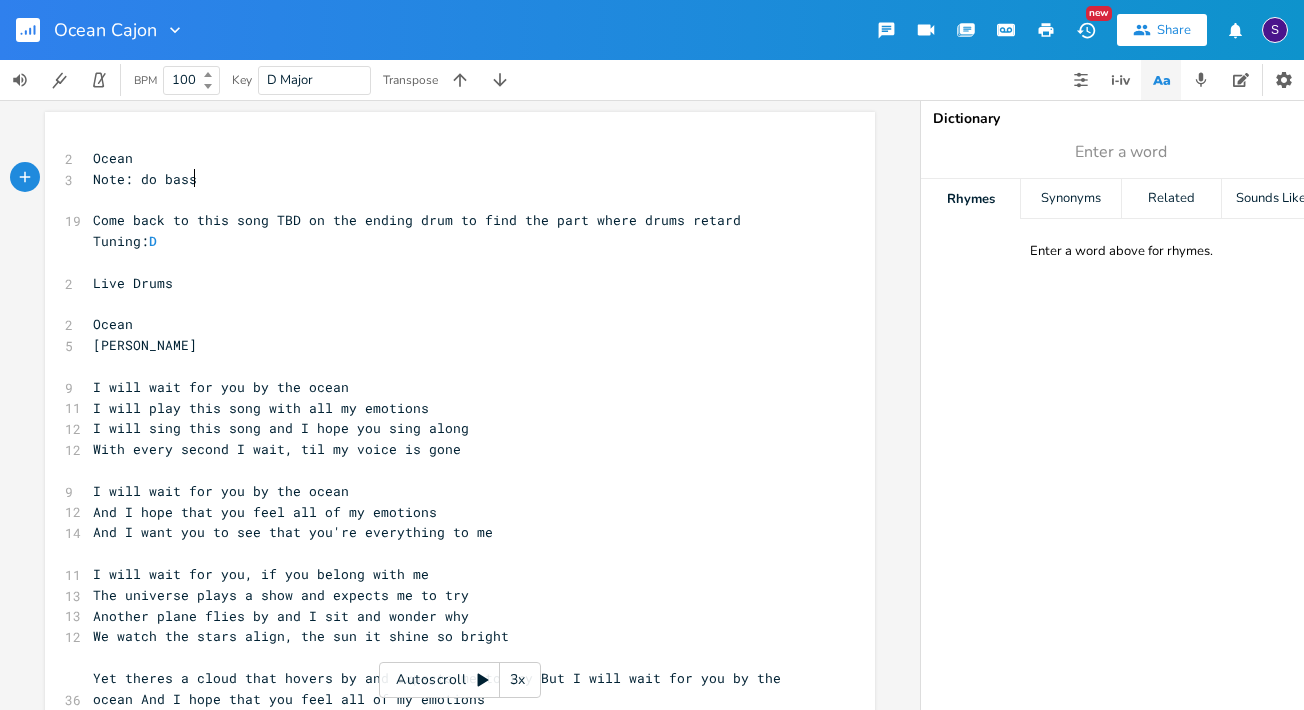 type on "do bass" 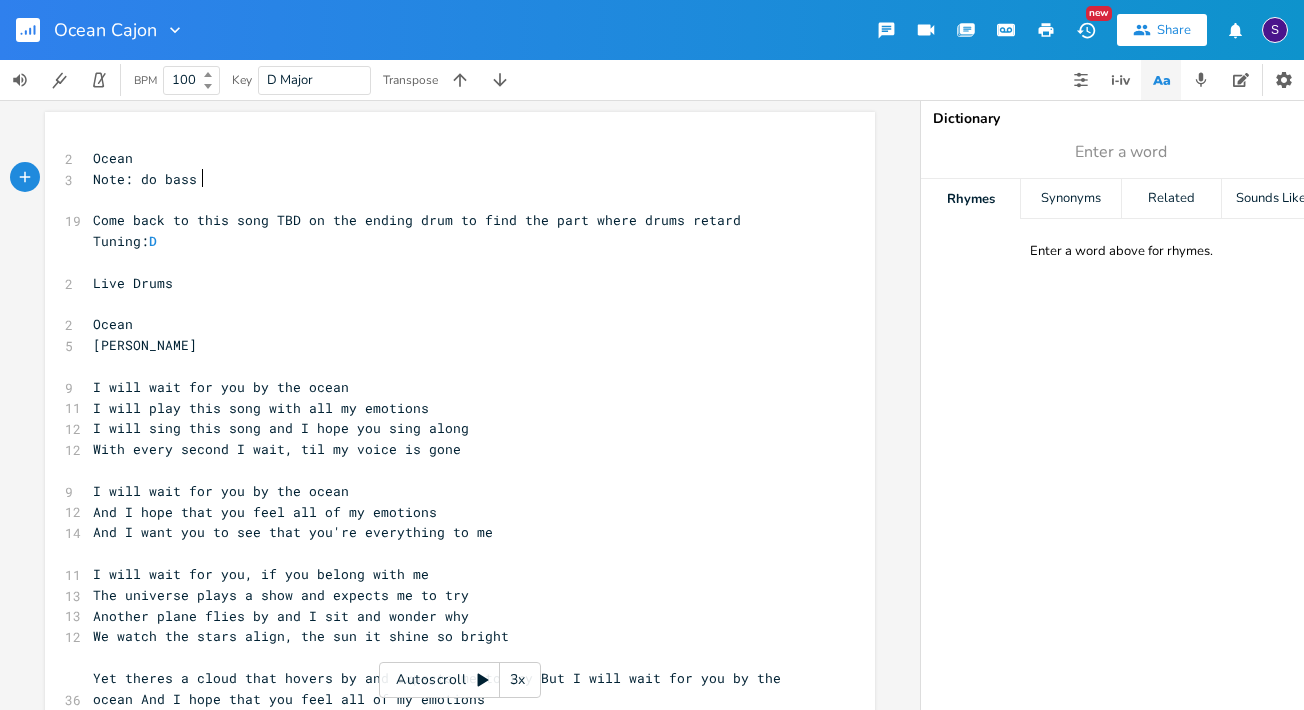 scroll, scrollTop: 0, scrollLeft: 41, axis: horizontal 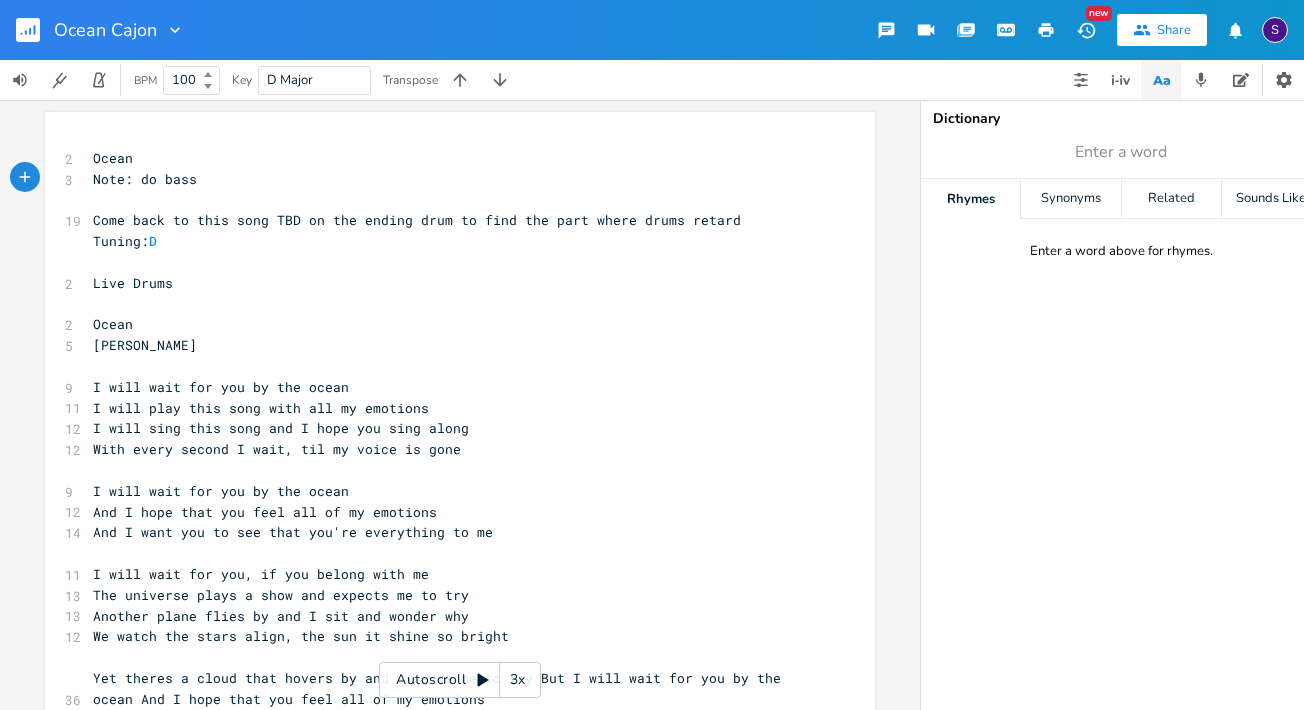 click on "Come back to this song TBD on the ending drum to find the part where drums retard" at bounding box center (417, 220) 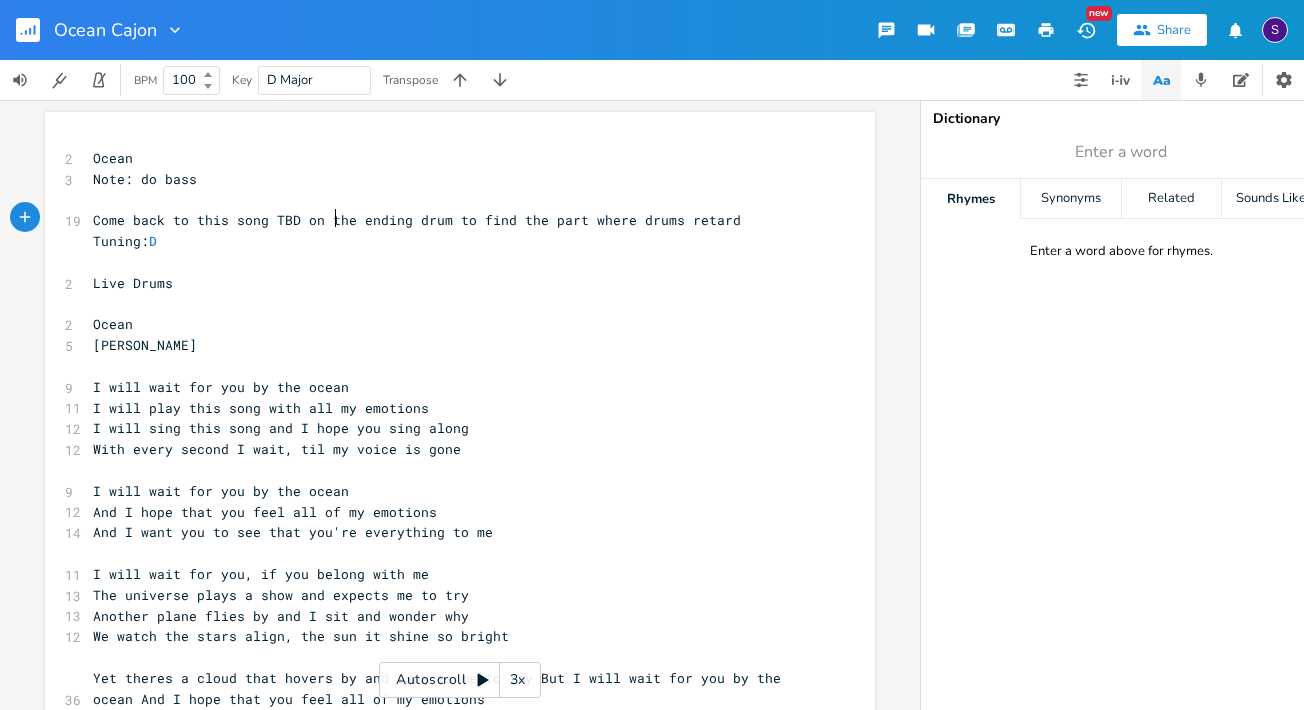 click on "Come back to this song TBD on the ending drum to find the part where drums retard" at bounding box center [417, 220] 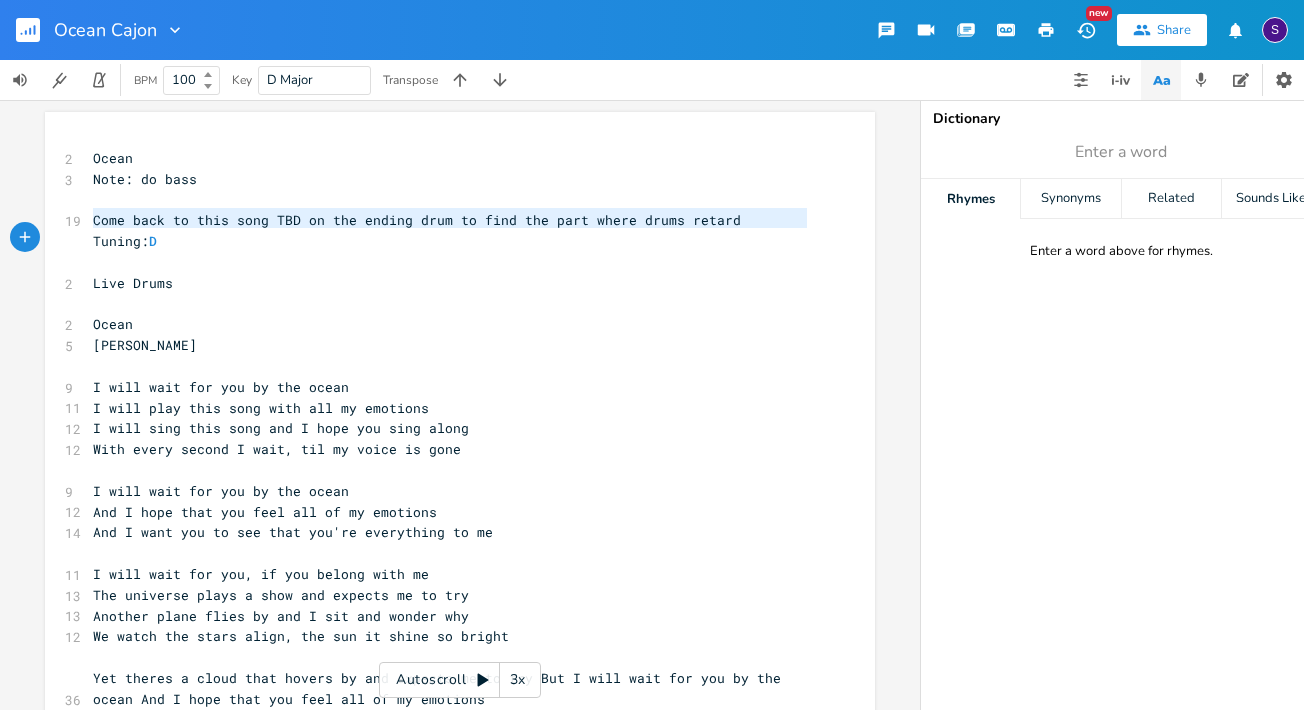 click on "Come back to this song TBD on the ending drum to find the part where drums retard" at bounding box center (417, 220) 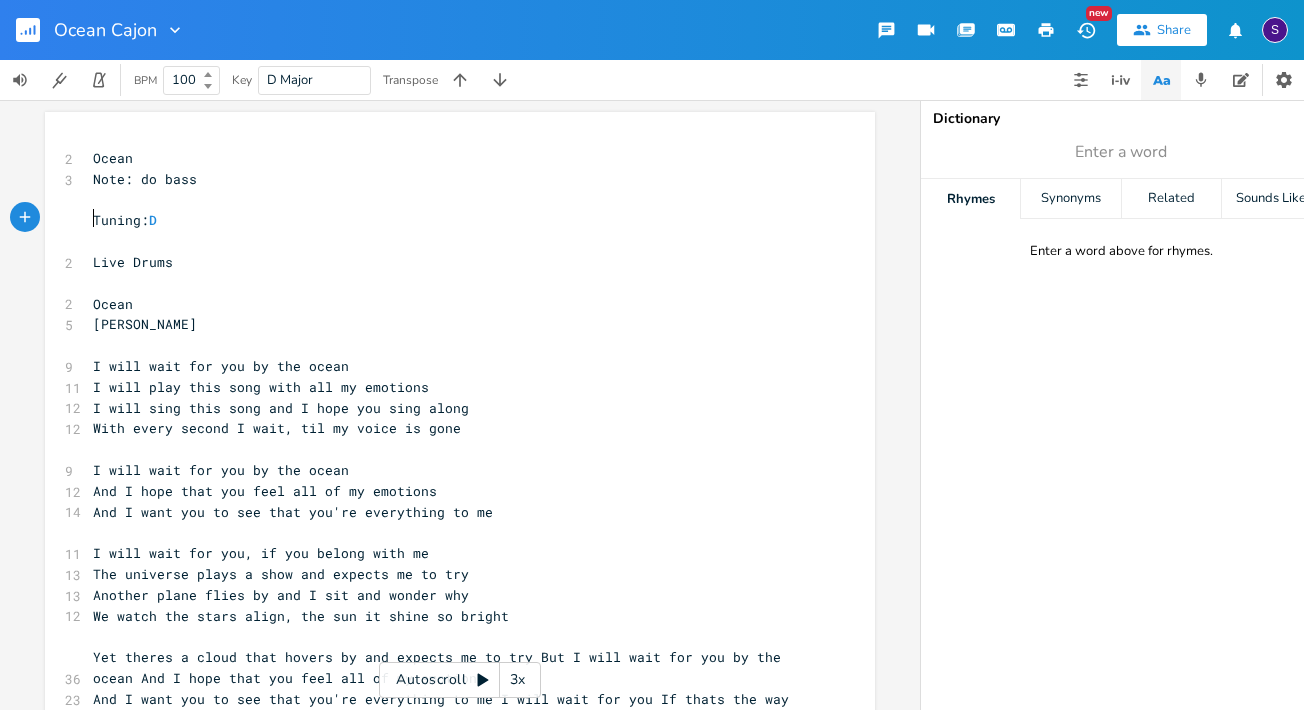 click on "Live Drums" at bounding box center [450, 262] 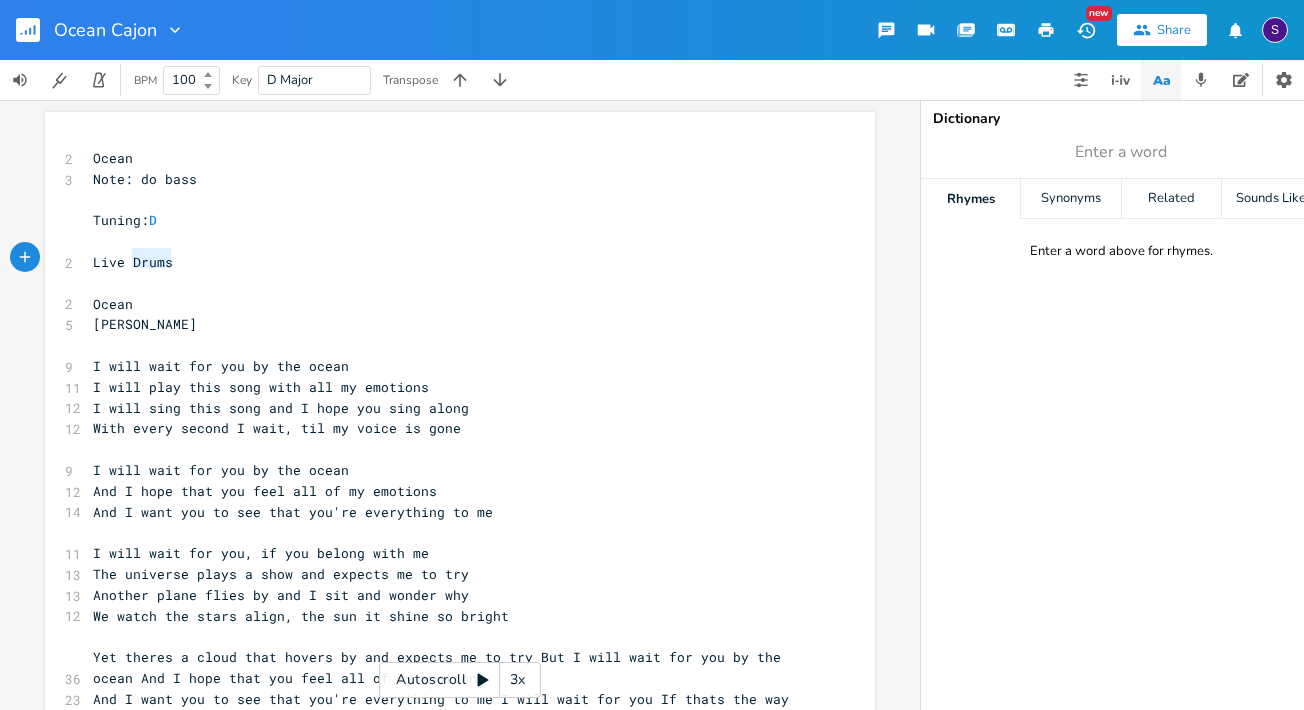 click on "Live Drums" at bounding box center (450, 262) 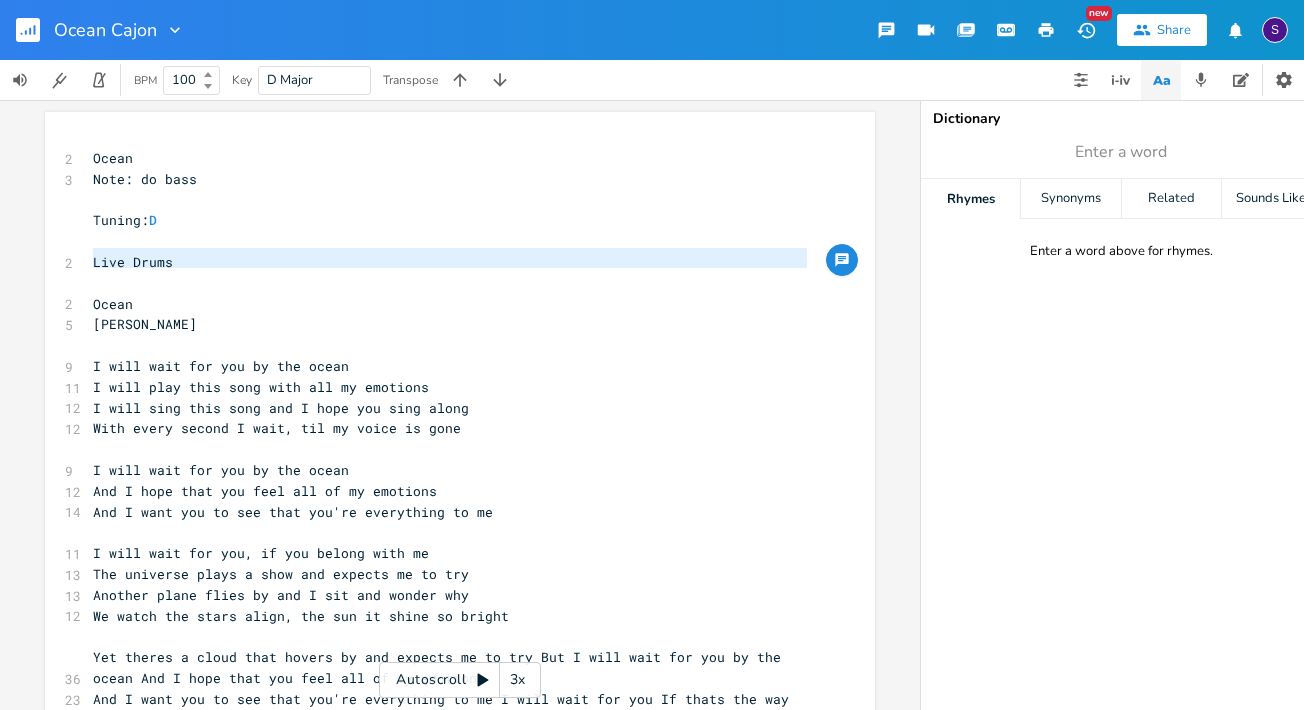 click on "Live Drums" at bounding box center [450, 262] 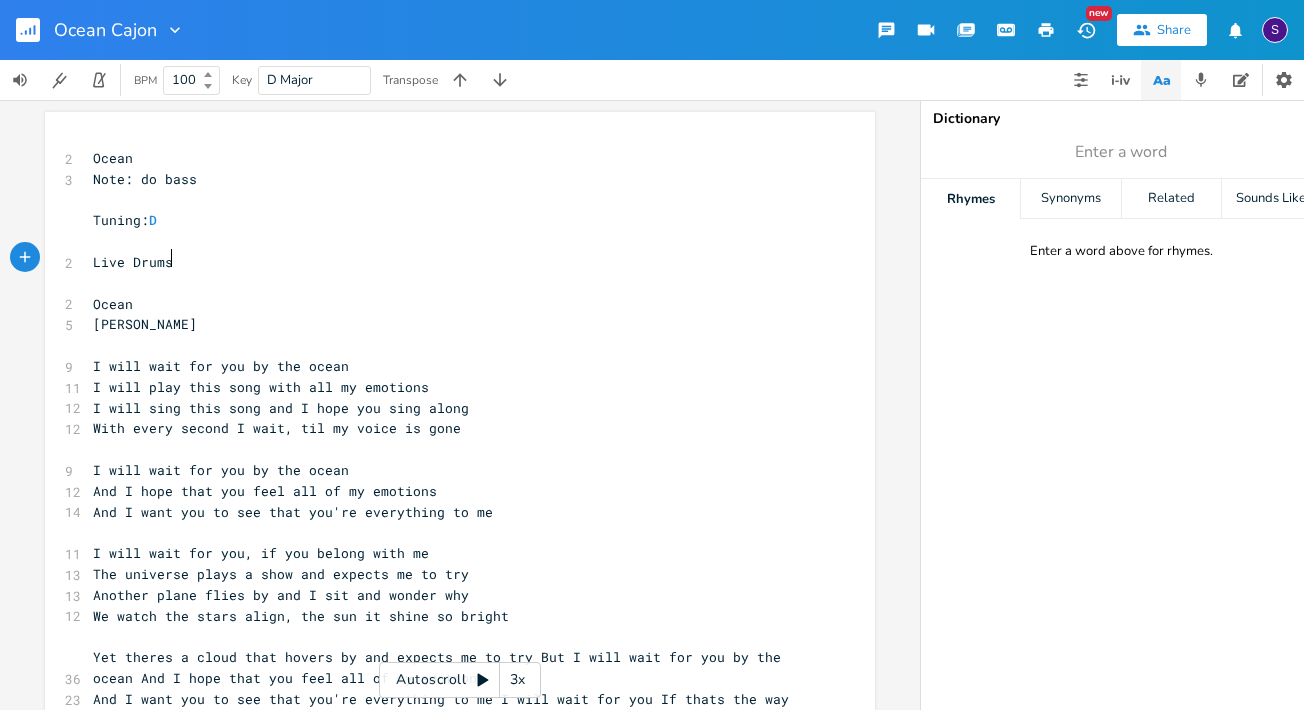 click on "Ocean" at bounding box center [450, 304] 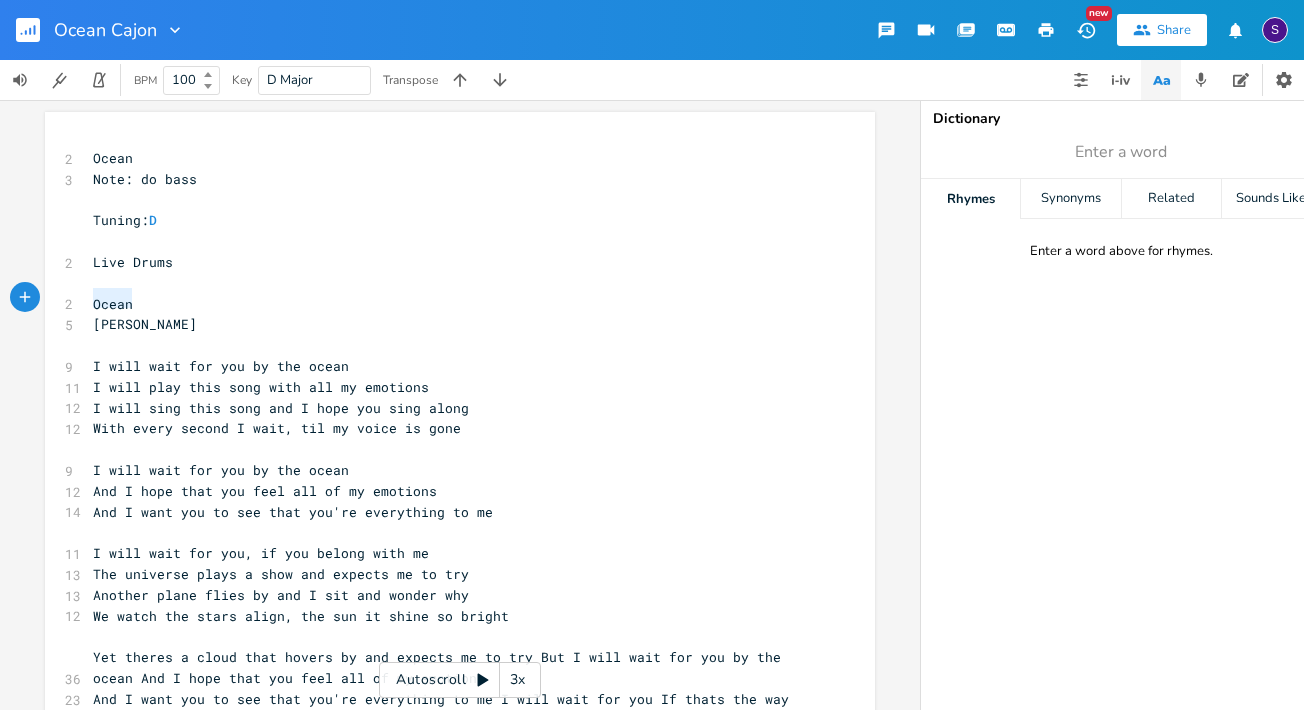click on "Ocean" at bounding box center [450, 304] 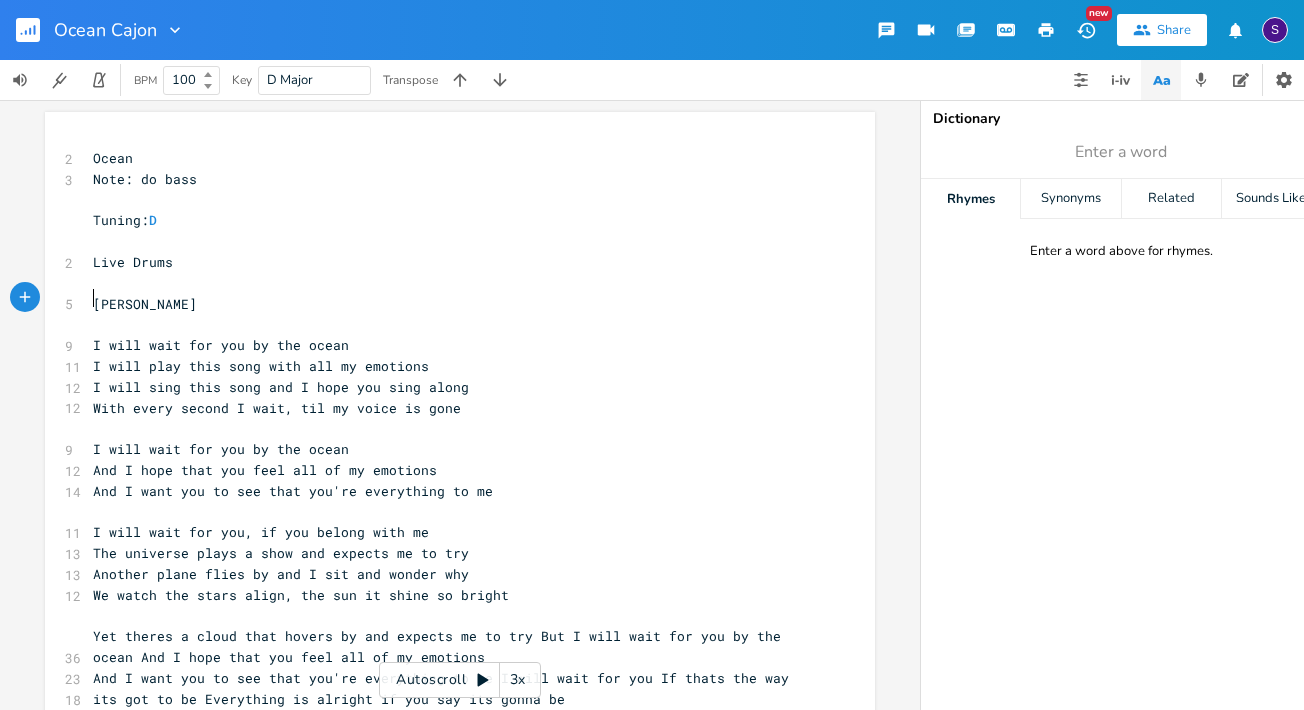 click on "[PERSON_NAME]" at bounding box center (145, 304) 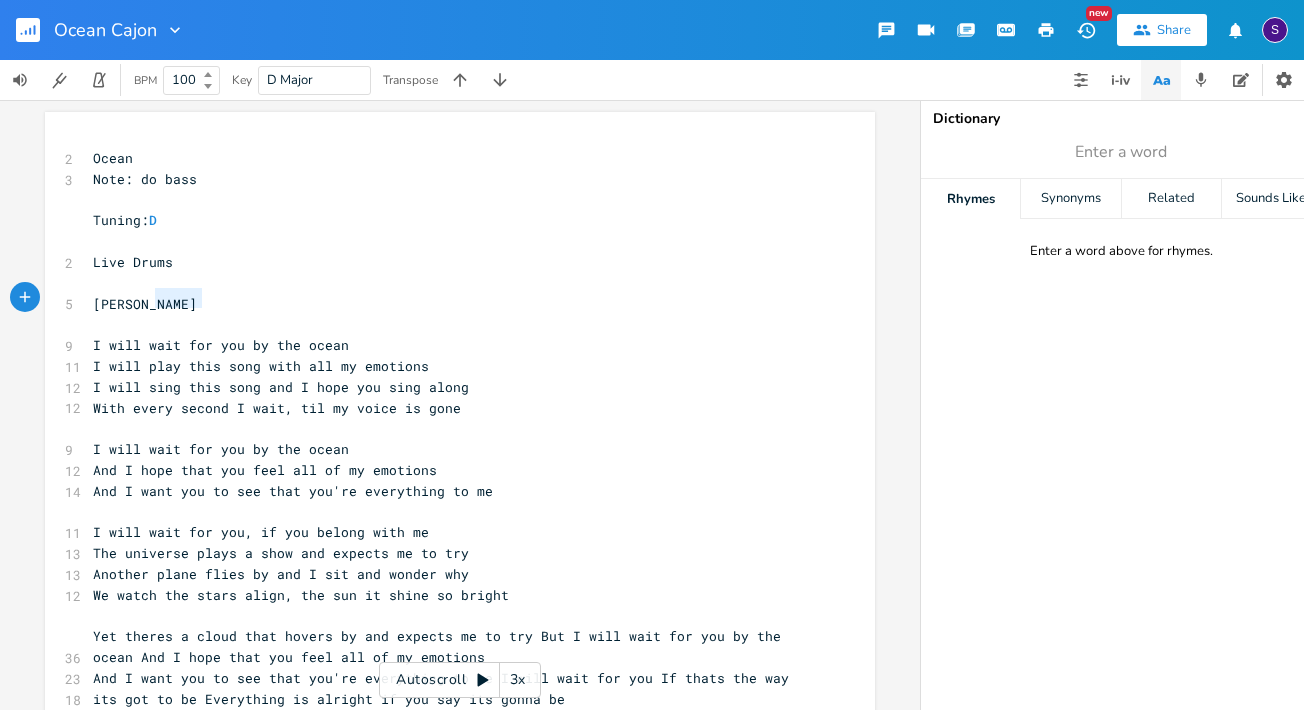 click on "[PERSON_NAME]" at bounding box center [145, 304] 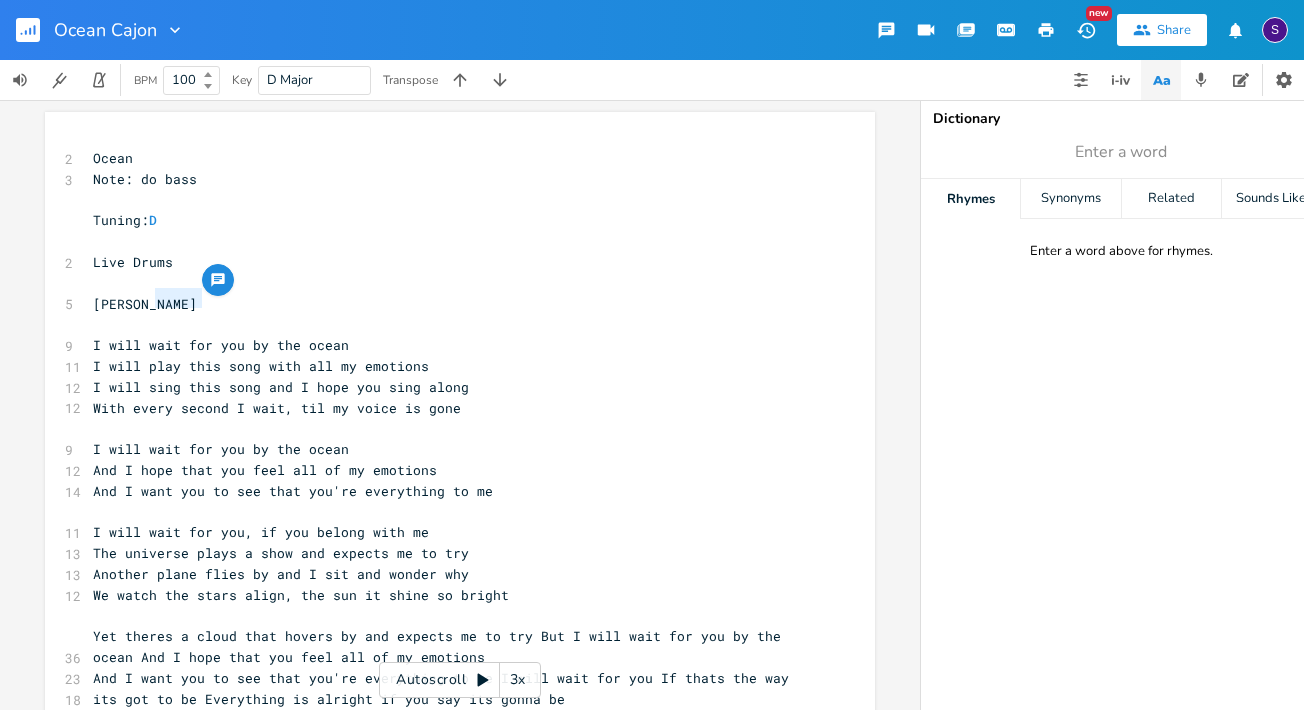 click on "[PERSON_NAME]" at bounding box center (145, 304) 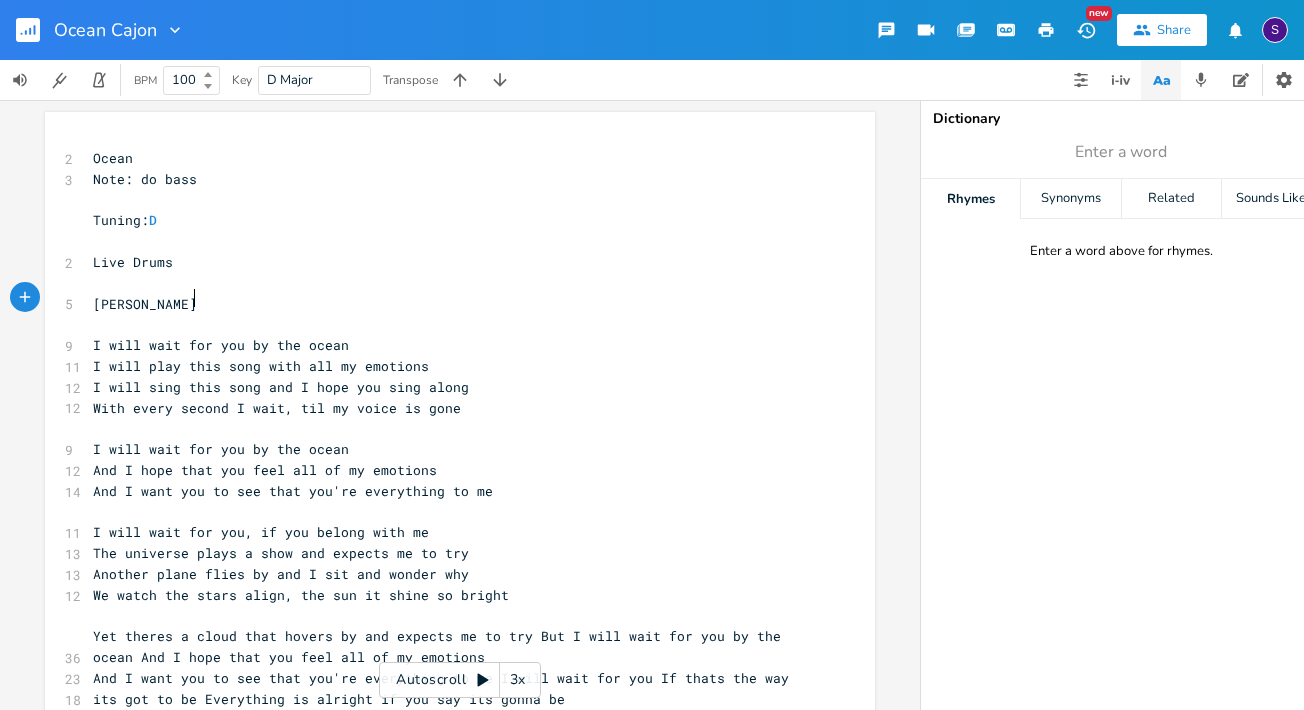 scroll, scrollTop: 0, scrollLeft: 34, axis: horizontal 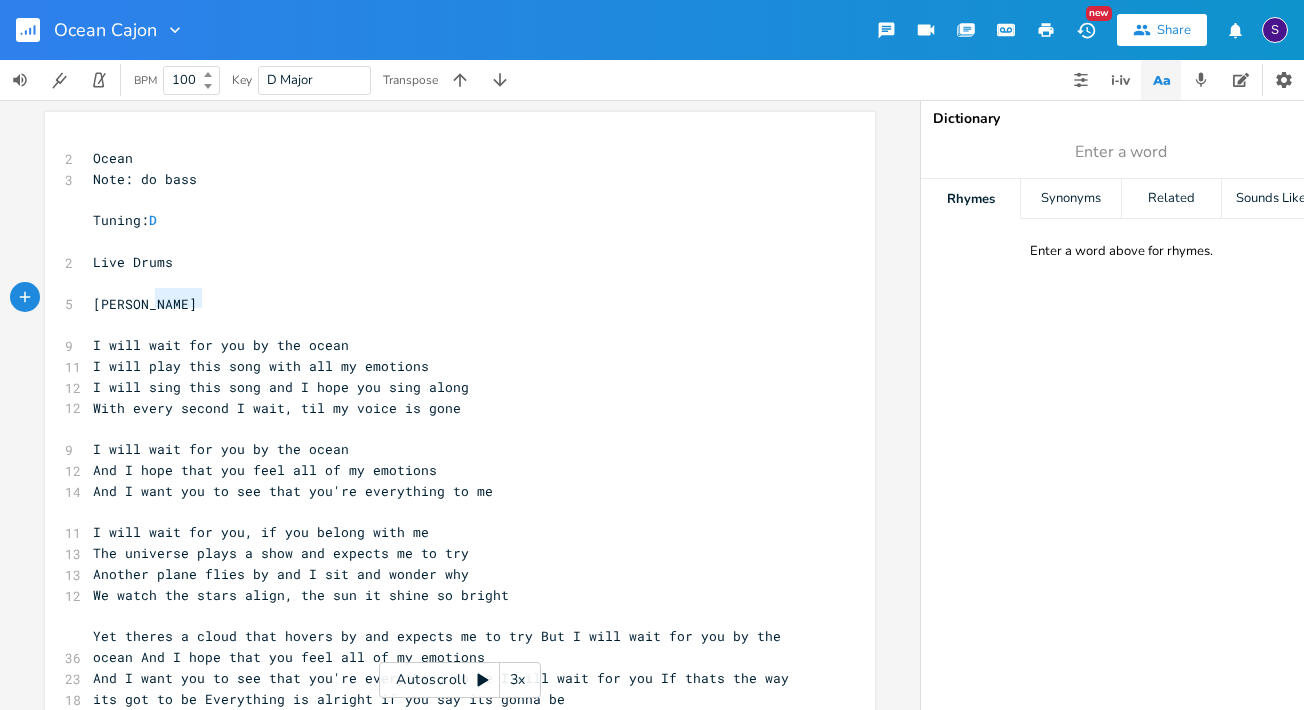 type on "[PERSON_NAME]" 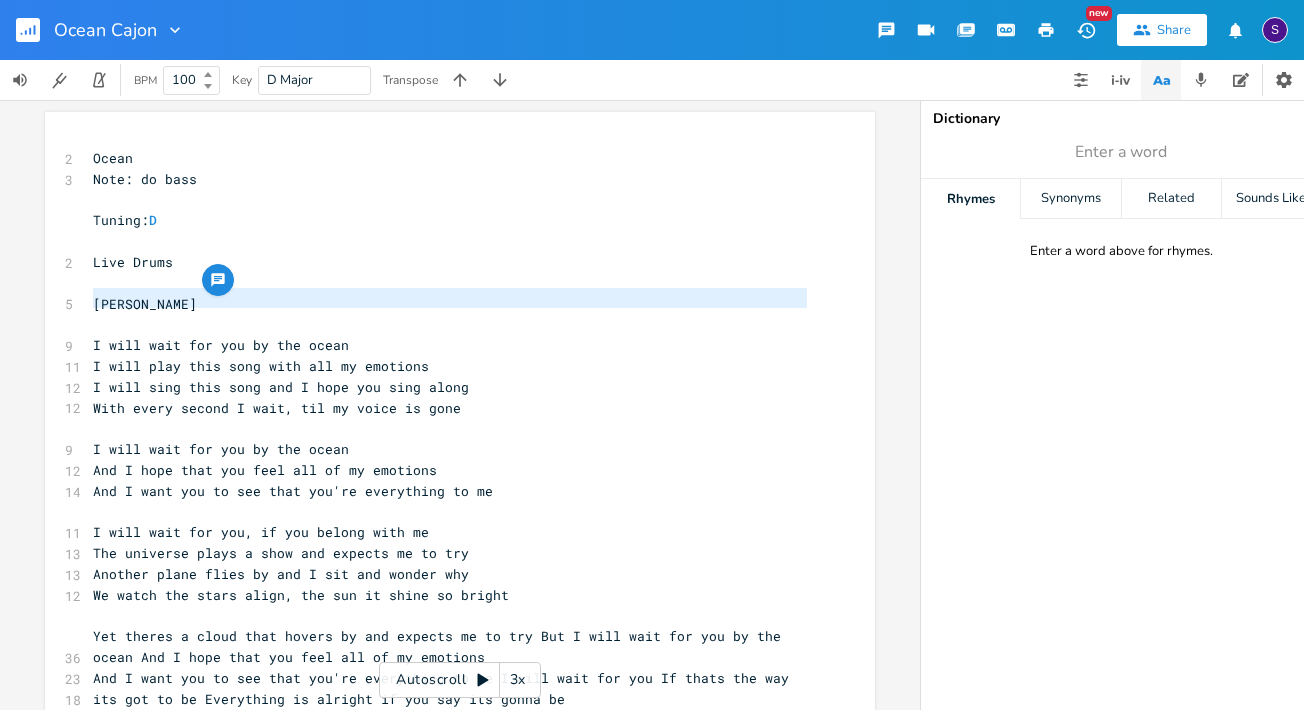 click on "[PERSON_NAME]" at bounding box center [145, 304] 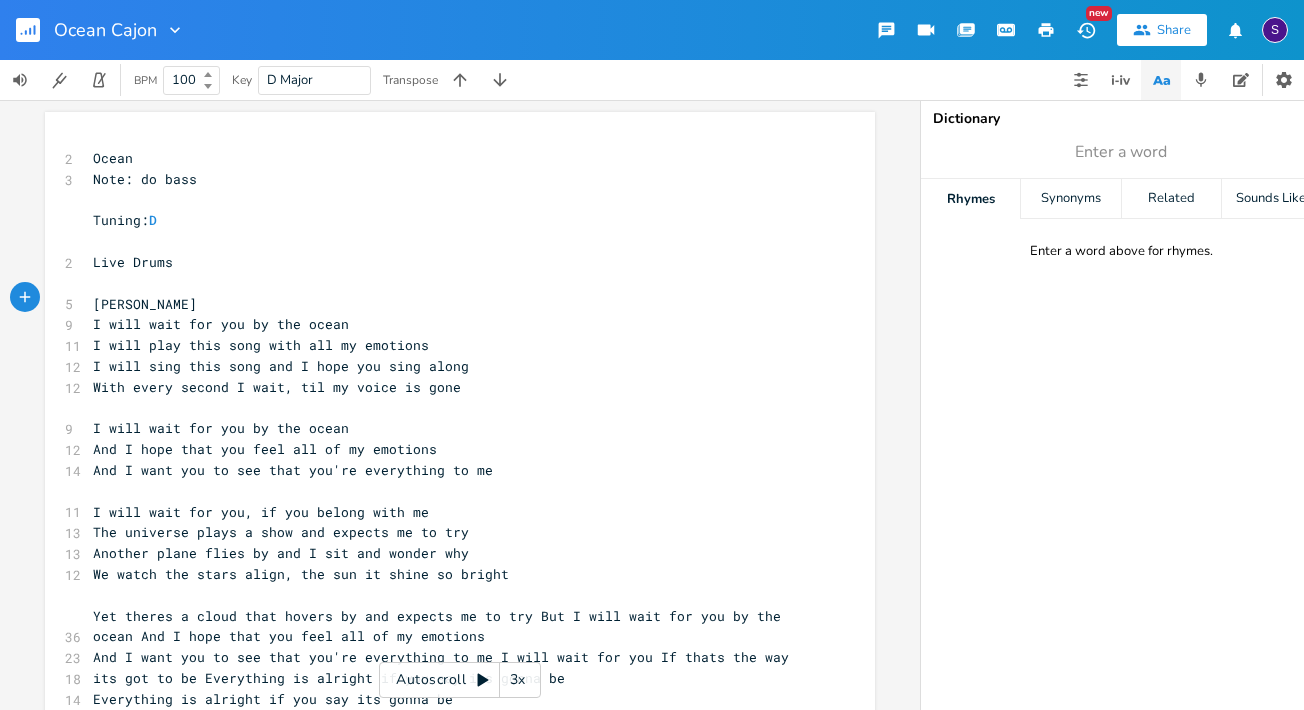 type on "[PERSON_NAME]" 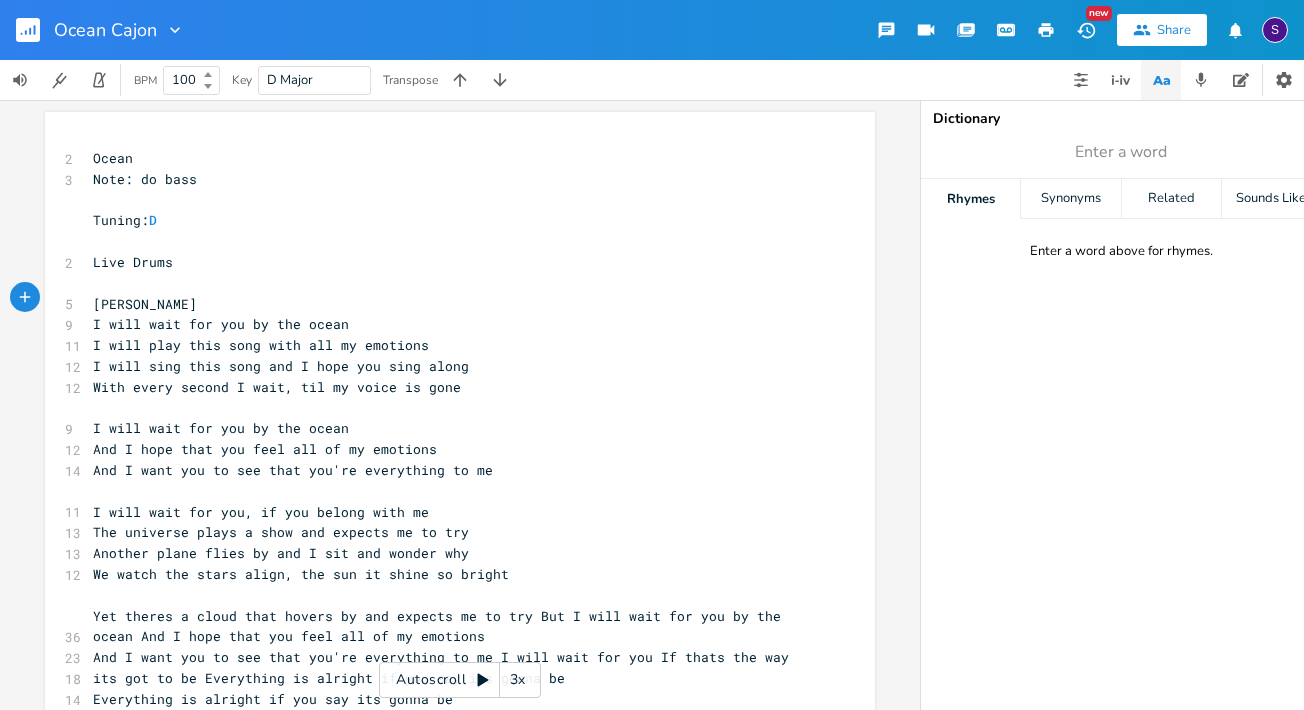 click on "Ocean" at bounding box center (450, 158) 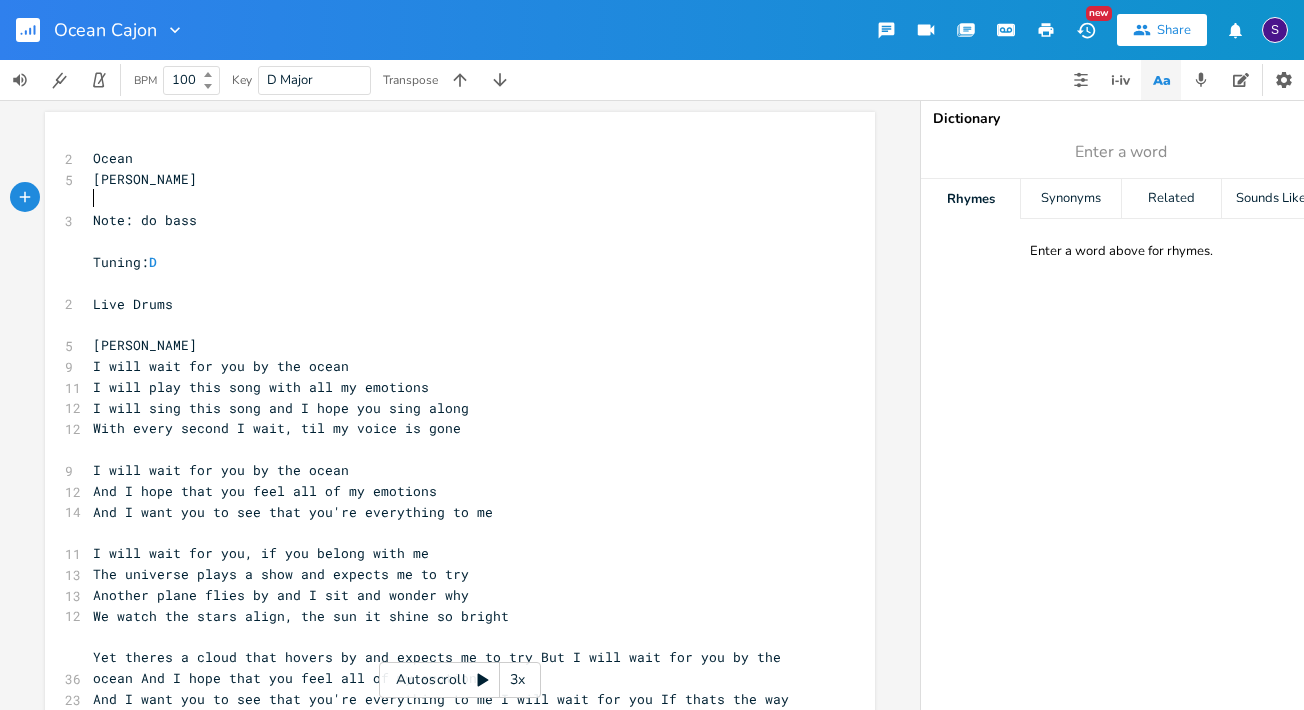 click on "I will wait for you by the ocean" at bounding box center [450, 366] 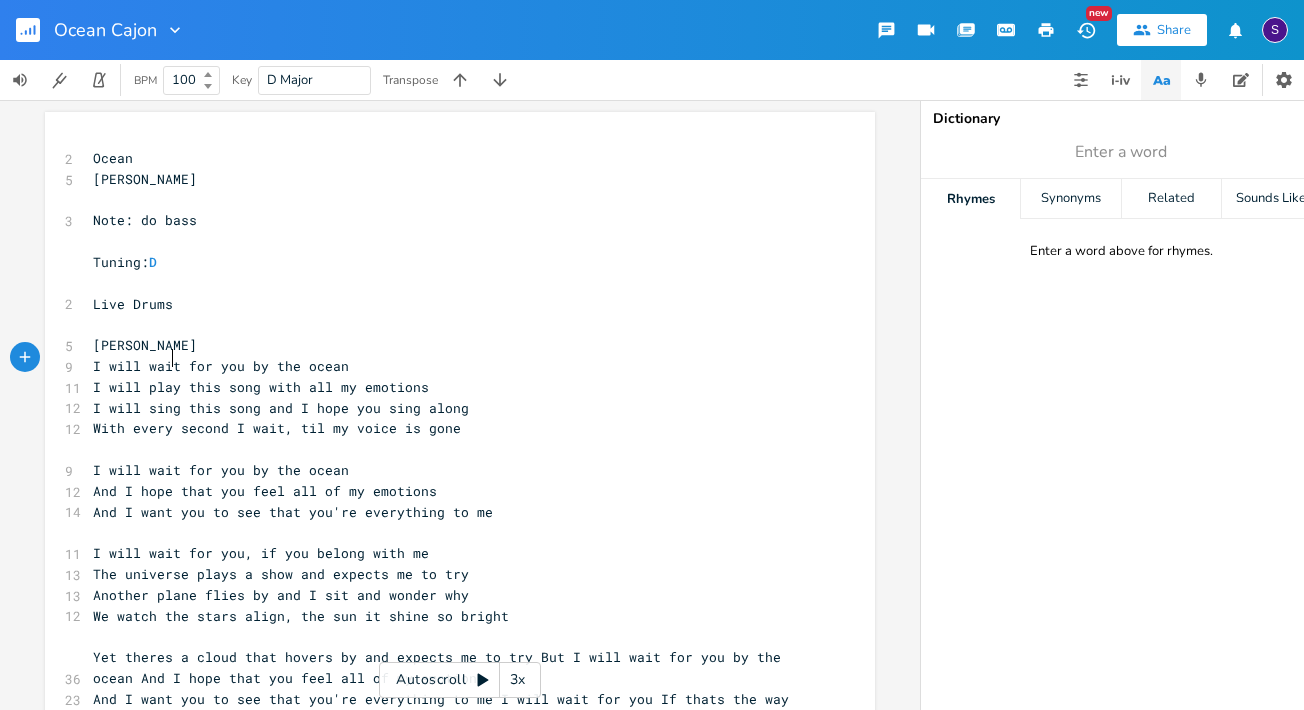 type on "wait" 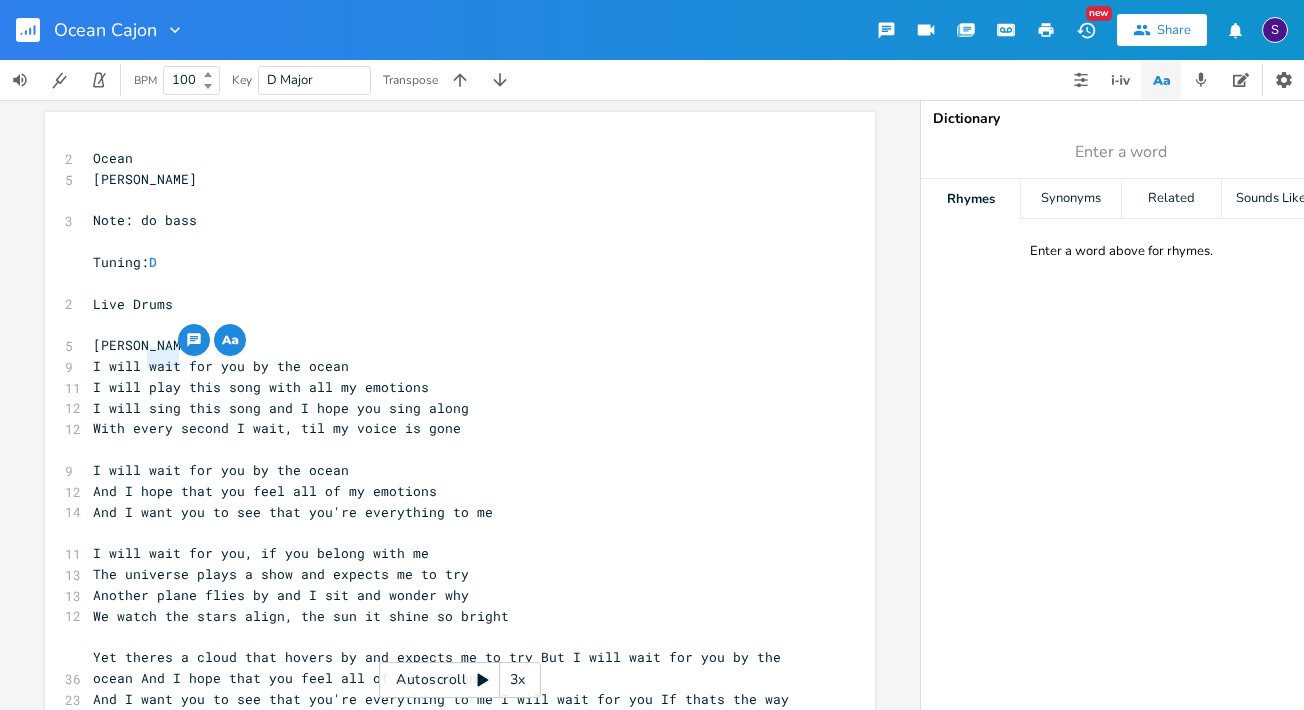 click on "[PERSON_NAME]" at bounding box center (145, 345) 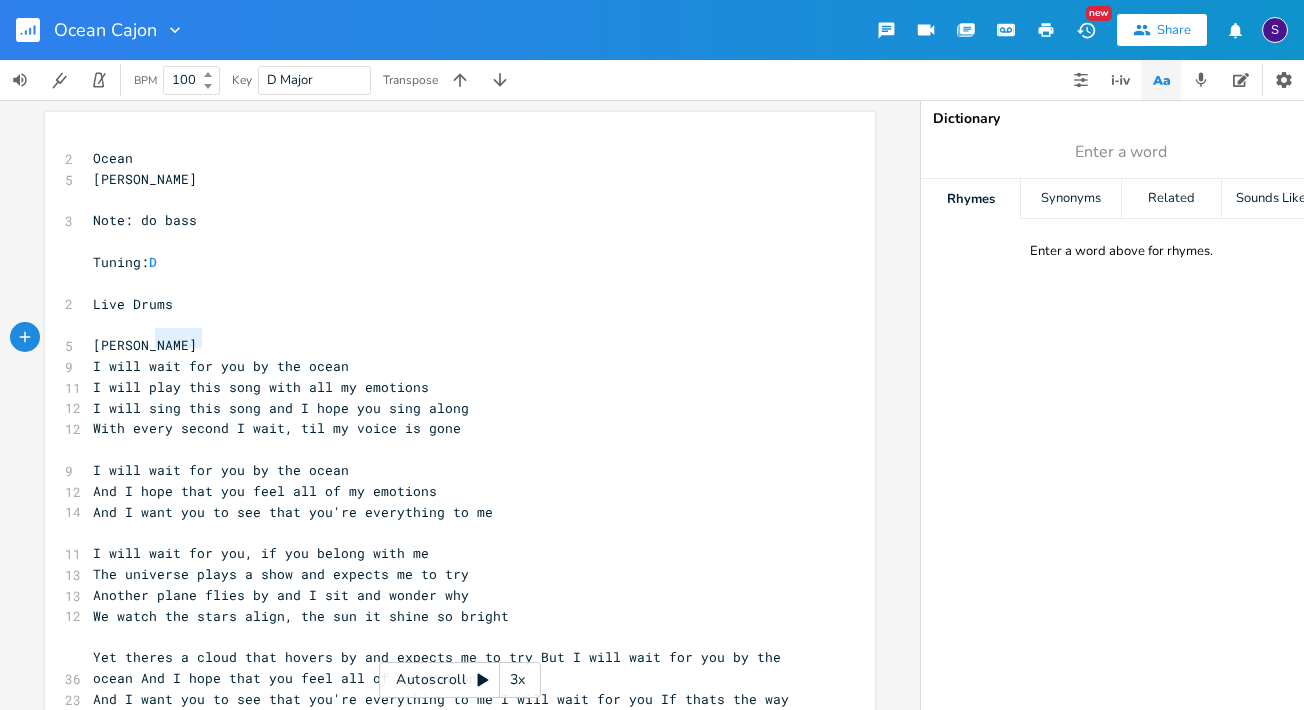 click on "[PERSON_NAME]" at bounding box center (145, 345) 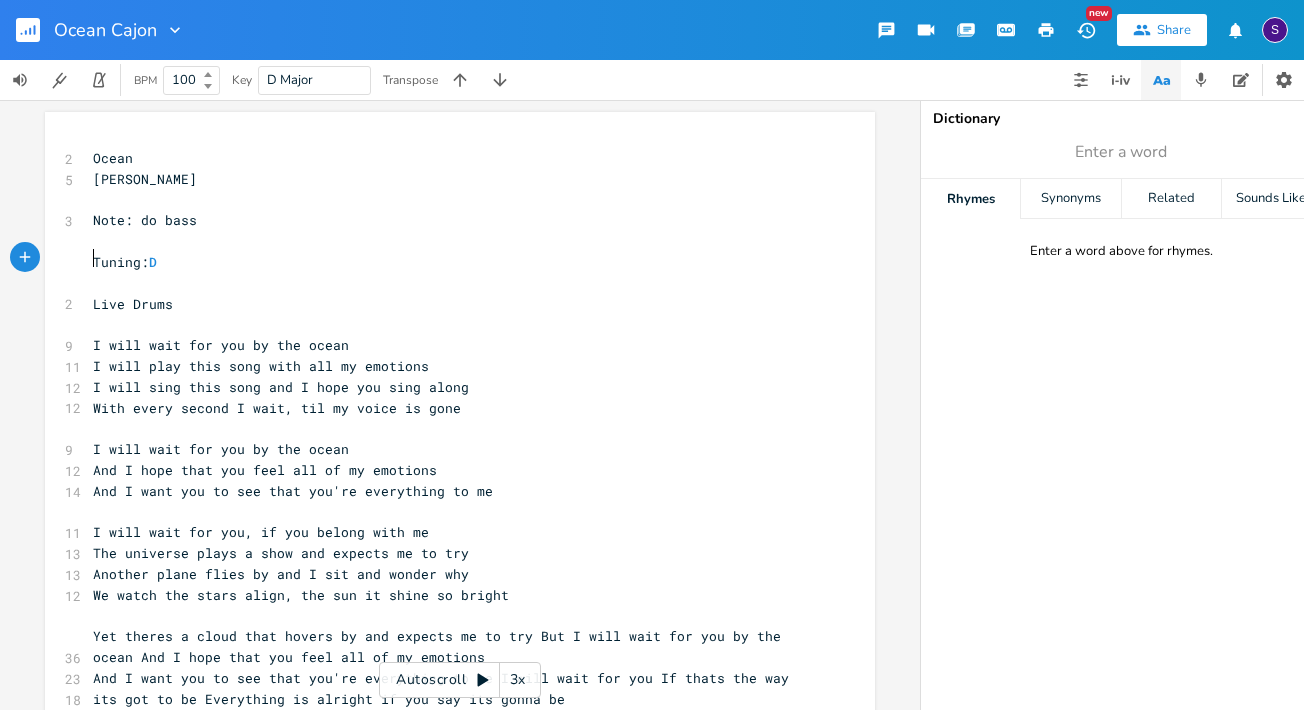 click on "Tuning:  D" at bounding box center (129, 262) 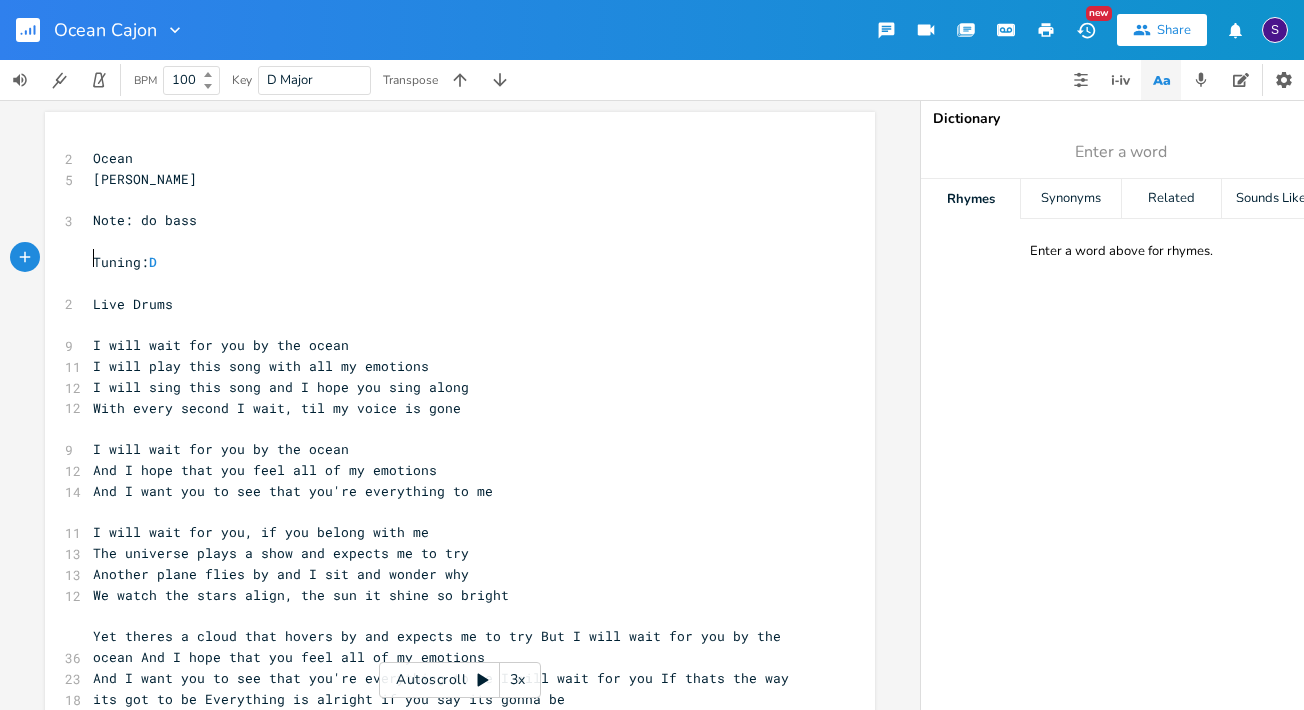 click on "Tuning:  D" at bounding box center (129, 262) 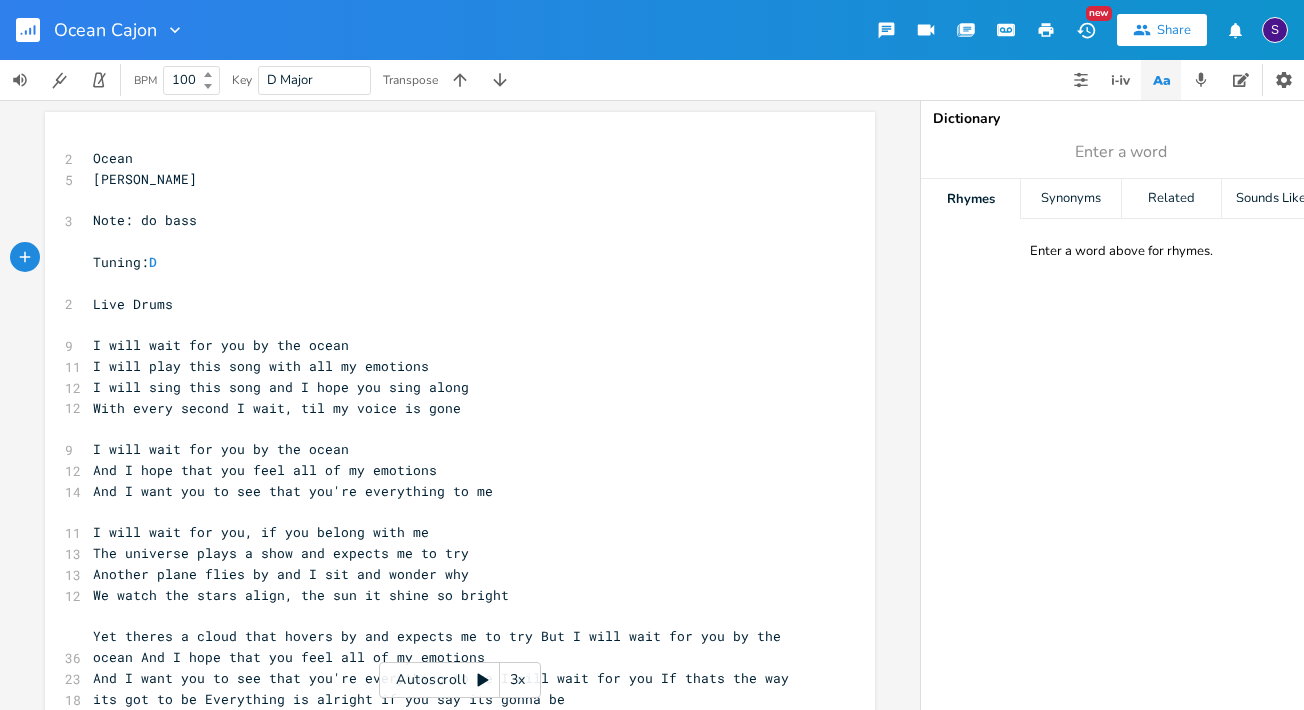 click on "​" at bounding box center [450, 324] 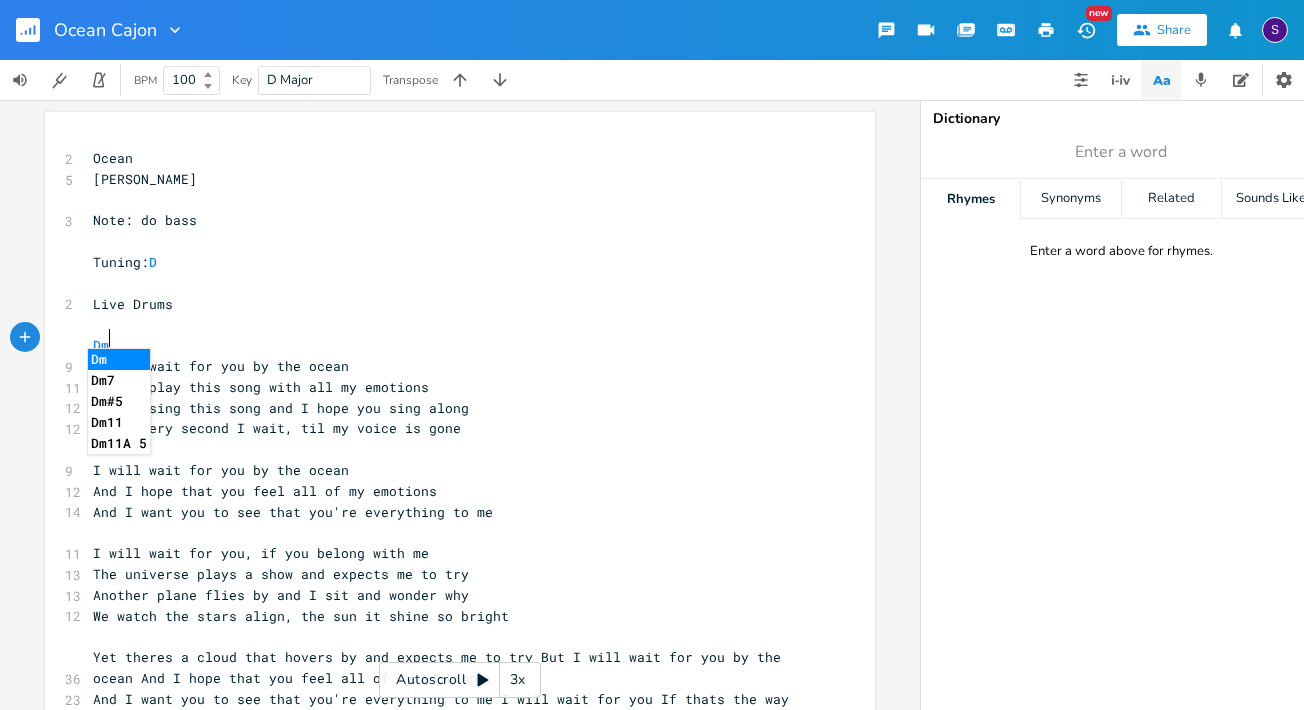 scroll, scrollTop: 0, scrollLeft: 21, axis: horizontal 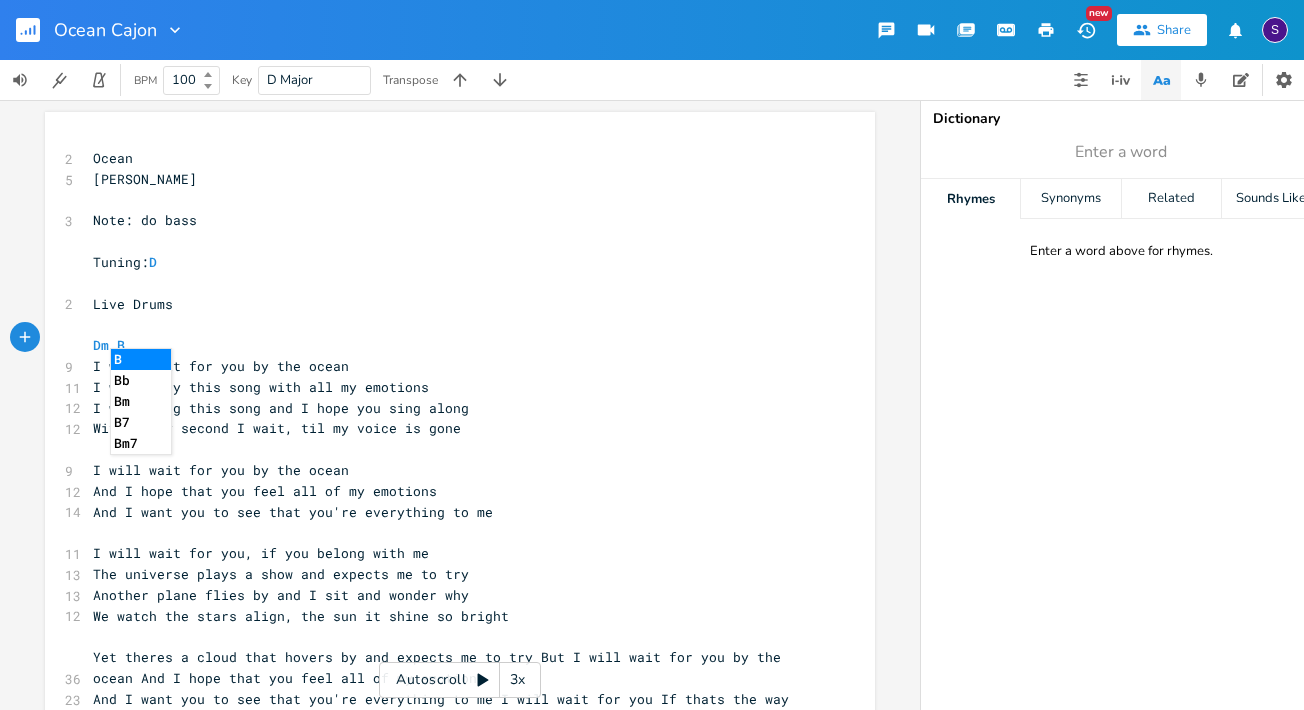 type on "Dm B" 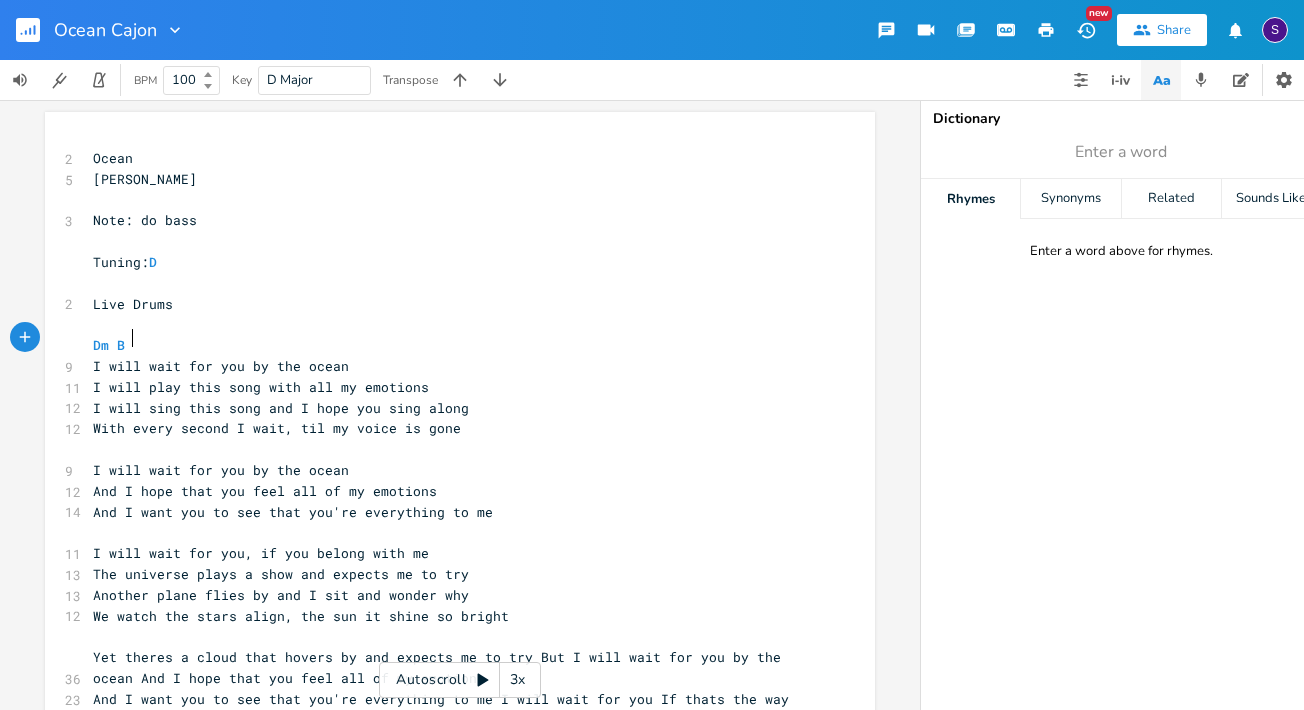 scroll, scrollTop: 0, scrollLeft: 31, axis: horizontal 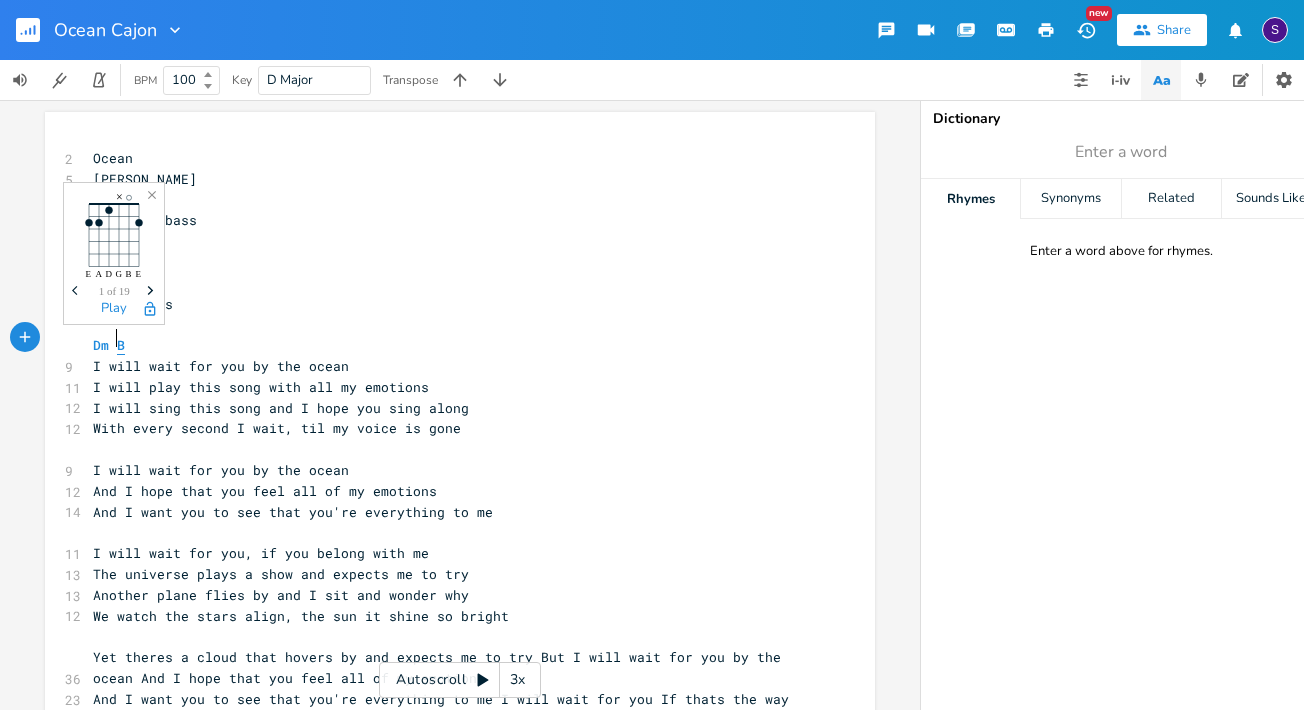click on "B" at bounding box center [121, 345] 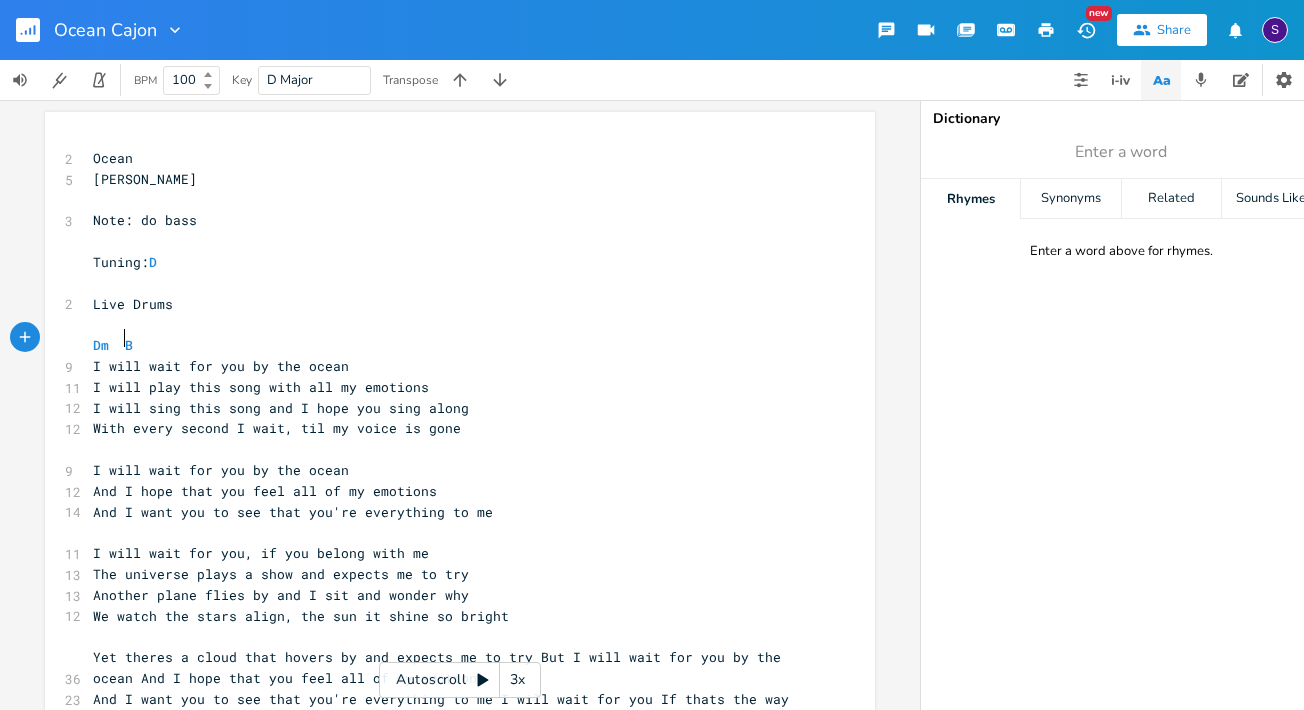scroll, scrollTop: 0, scrollLeft: 3, axis: horizontal 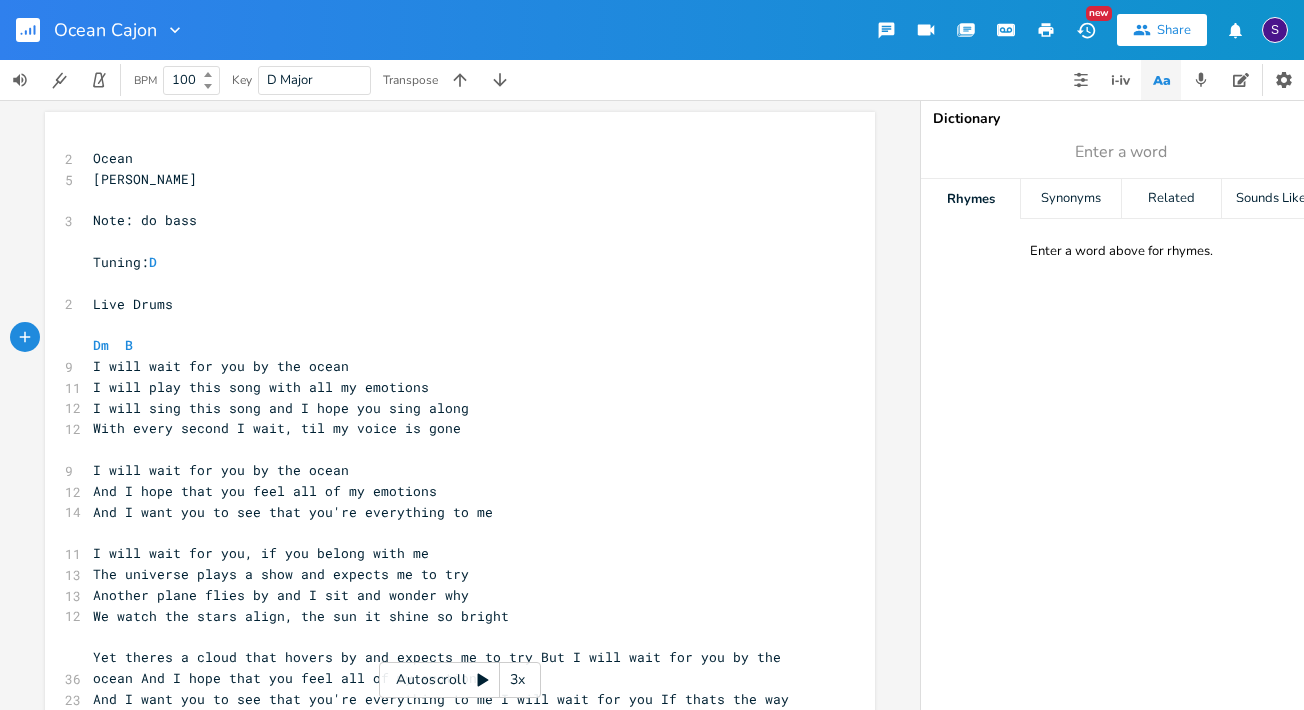 click on "Dm    B" at bounding box center [450, 345] 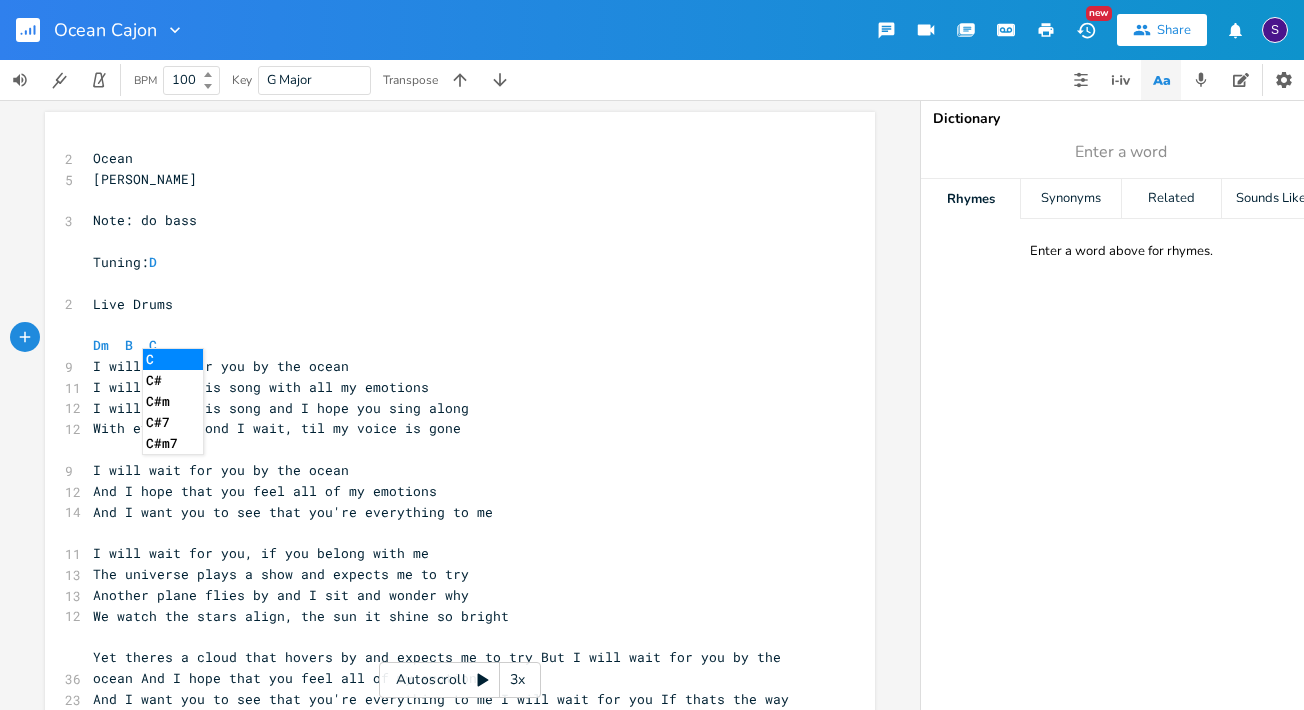 scroll, scrollTop: 0, scrollLeft: 16, axis: horizontal 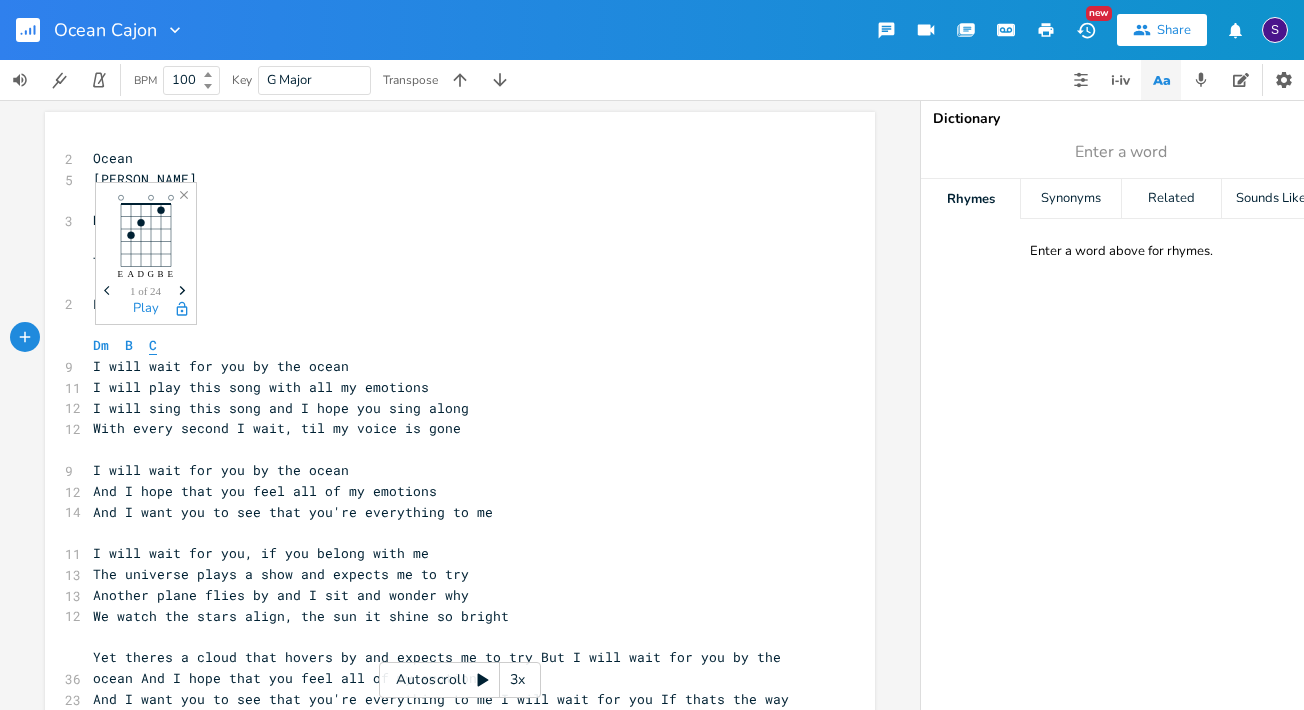 type on "C" 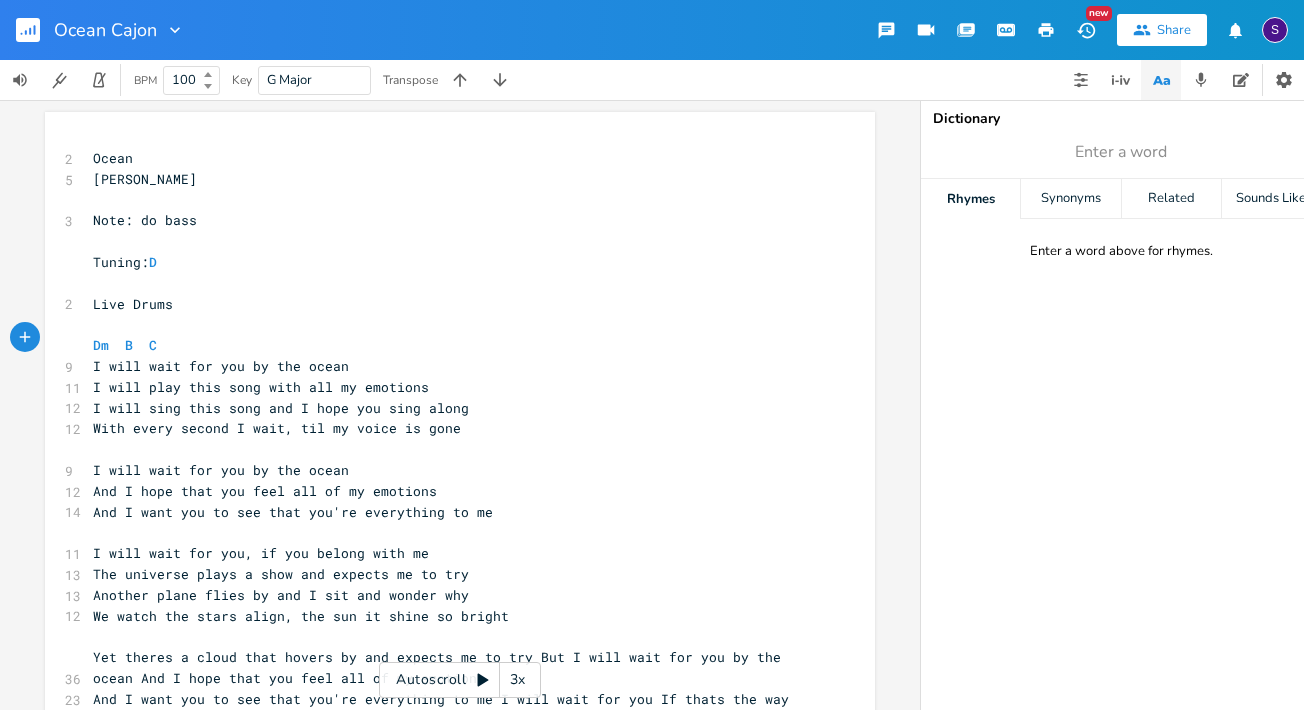 type 